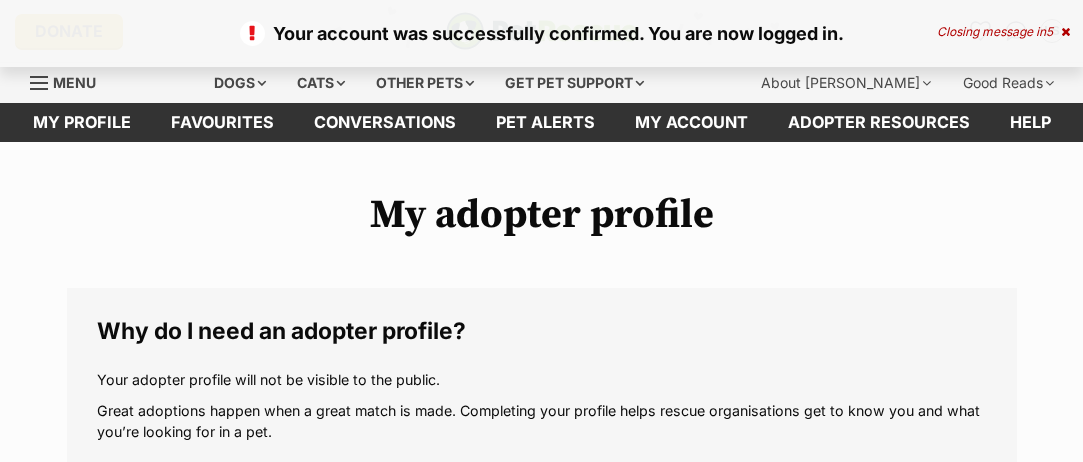 scroll, scrollTop: 0, scrollLeft: 0, axis: both 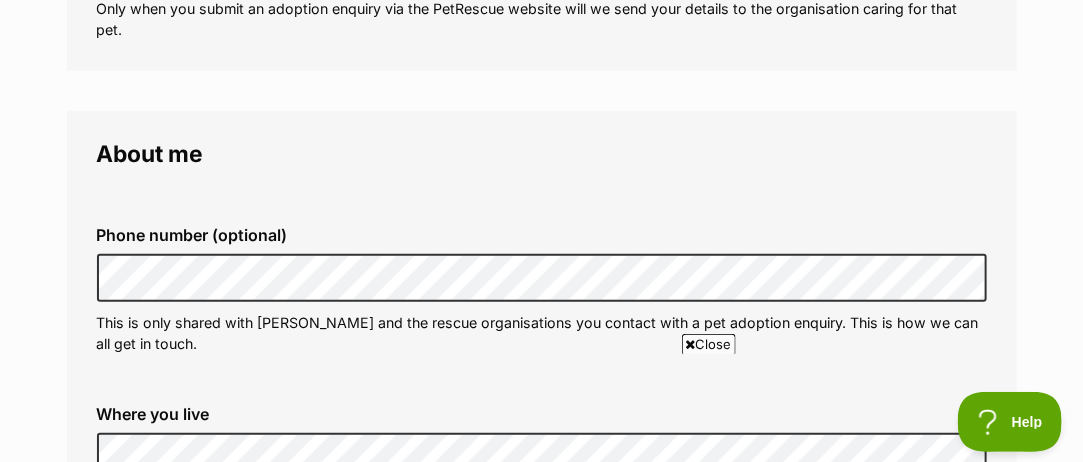 click on "Close" at bounding box center (709, 344) 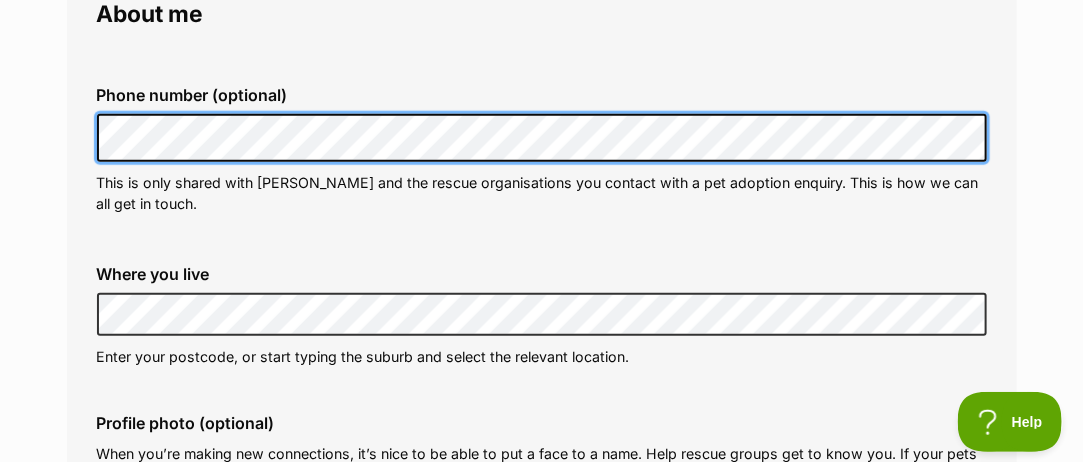 scroll, scrollTop: 633, scrollLeft: 0, axis: vertical 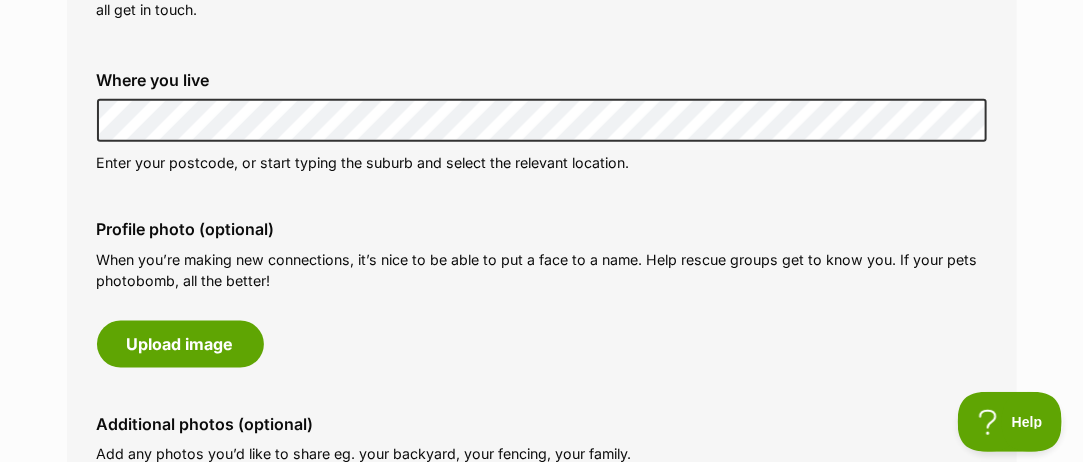 drag, startPoint x: 203, startPoint y: 156, endPoint x: 221, endPoint y: 157, distance: 18.027756 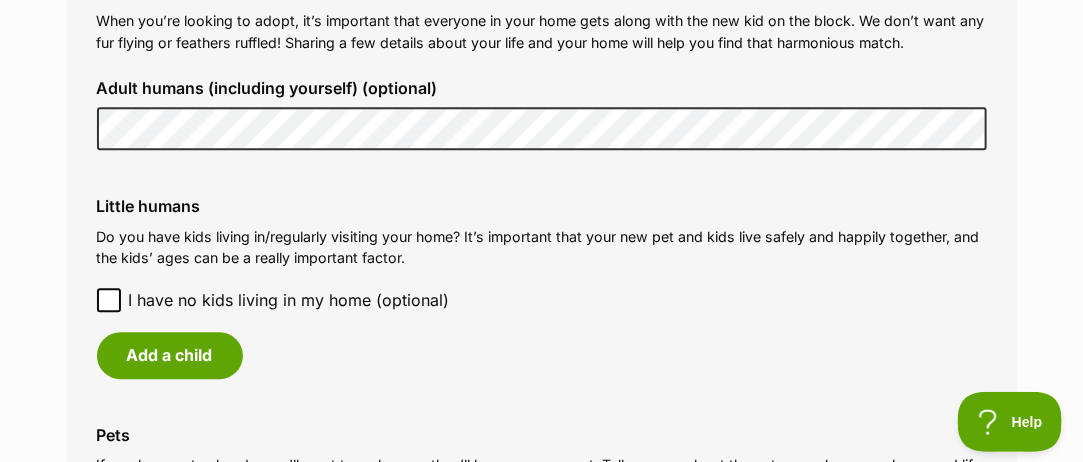 scroll, scrollTop: 1566, scrollLeft: 0, axis: vertical 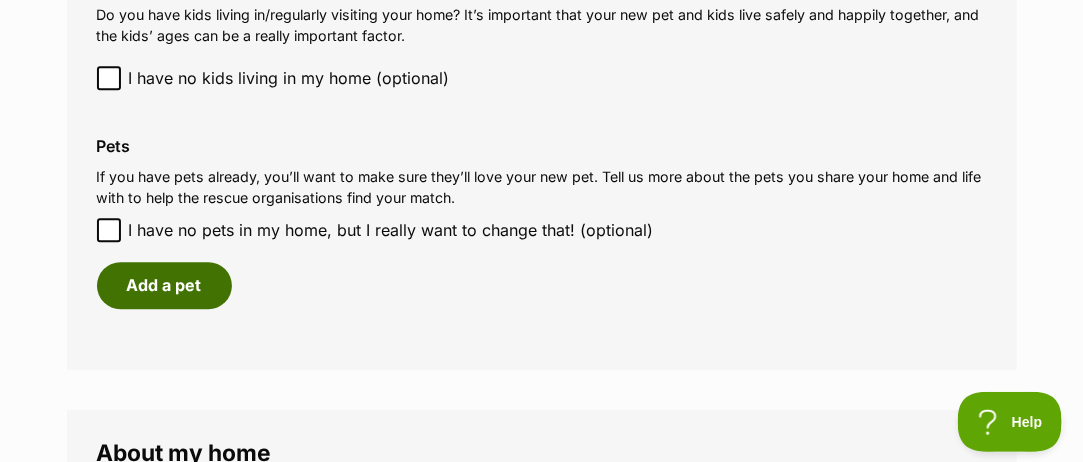 click on "Add a pet" at bounding box center (164, 285) 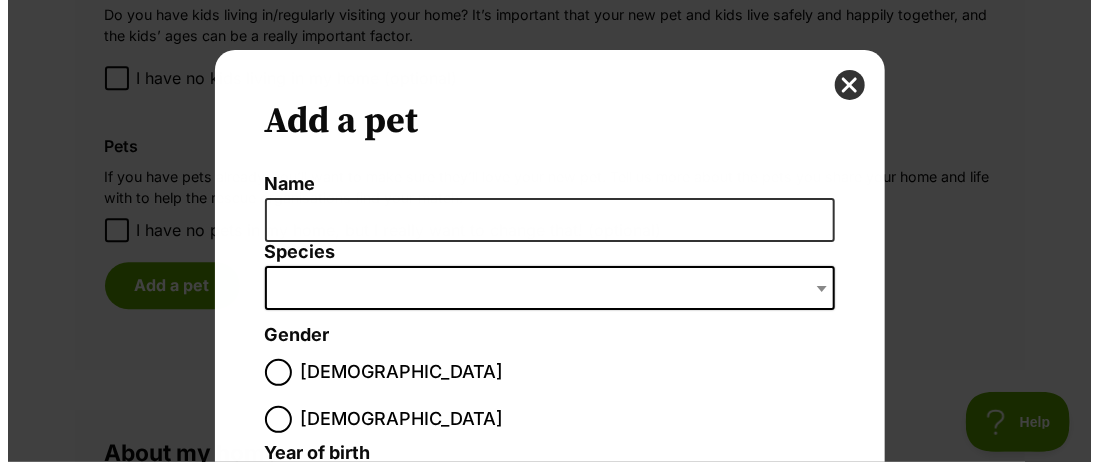 scroll, scrollTop: 0, scrollLeft: 0, axis: both 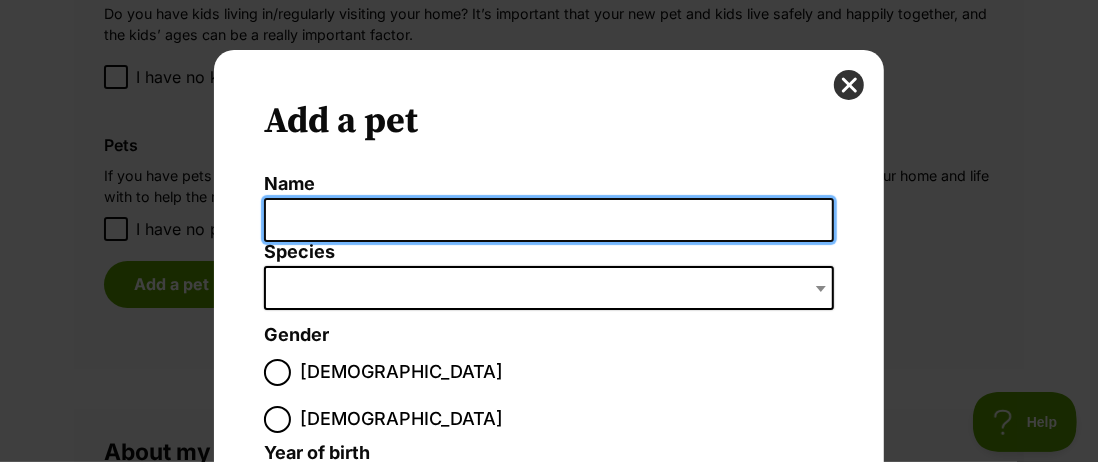 click on "Name" at bounding box center [549, 220] 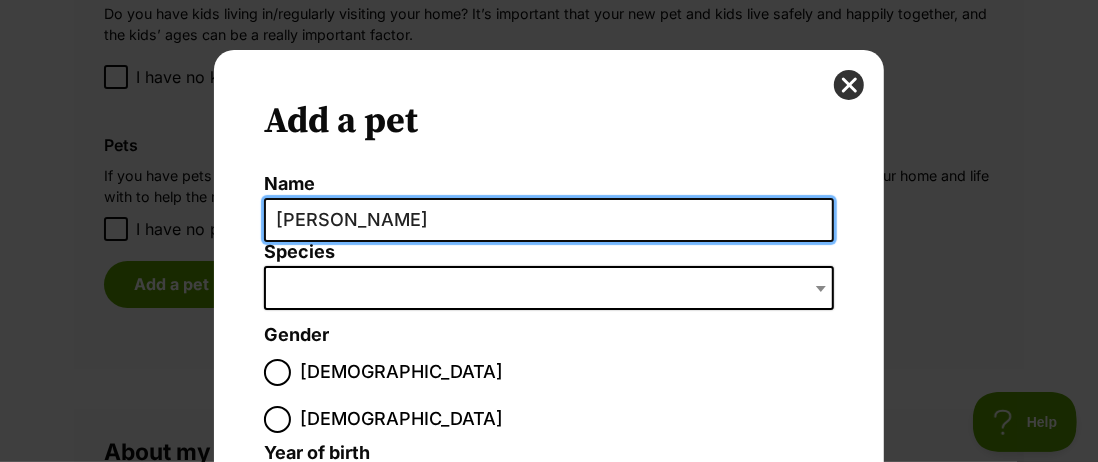 type on "[PERSON_NAME]" 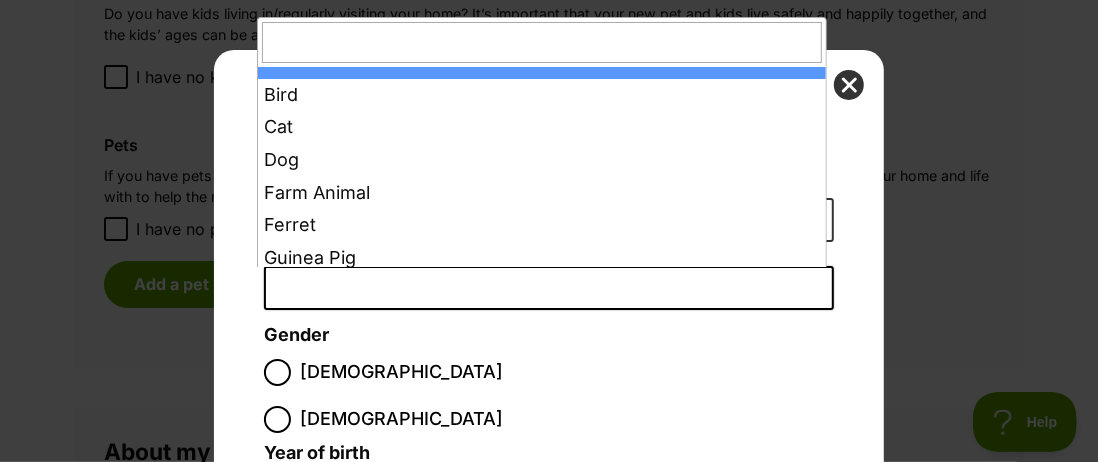 click at bounding box center [549, 288] 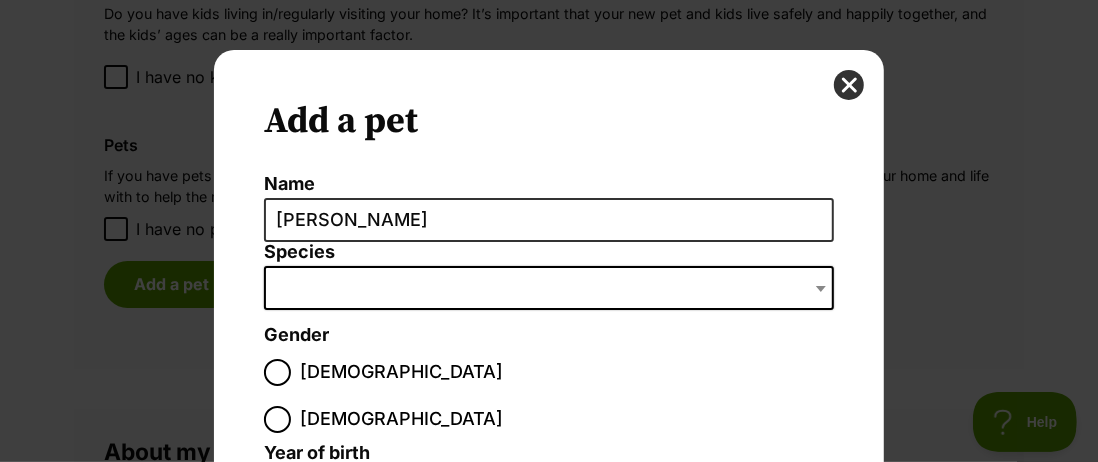 click at bounding box center (823, 288) 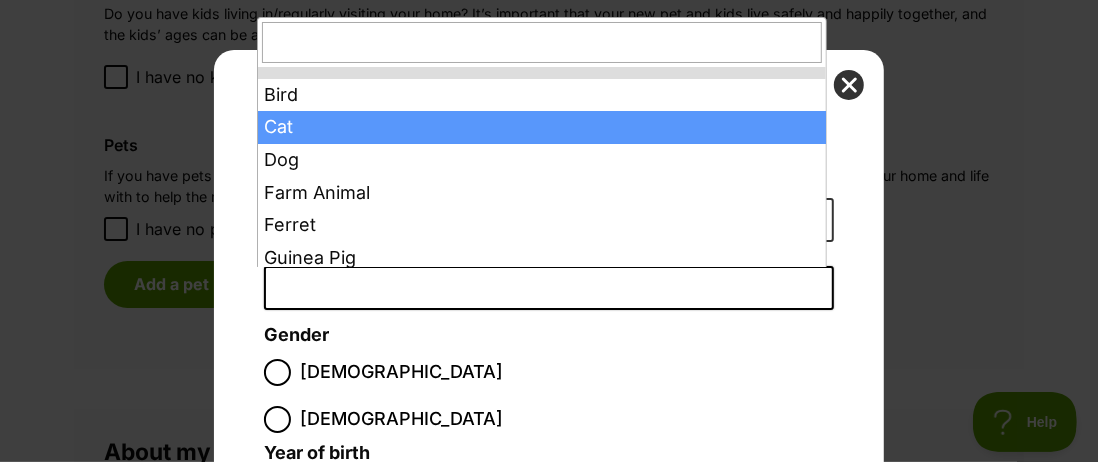 select on "2" 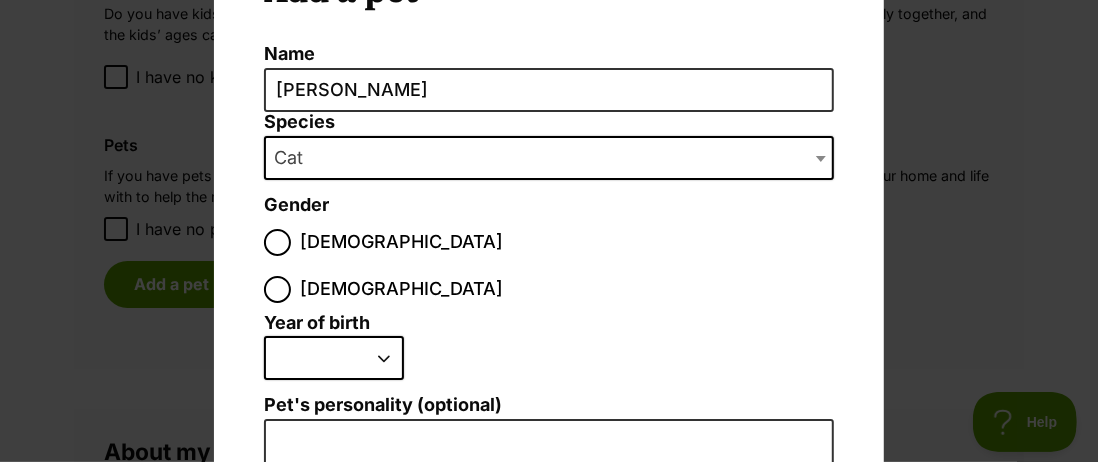 scroll, scrollTop: 133, scrollLeft: 0, axis: vertical 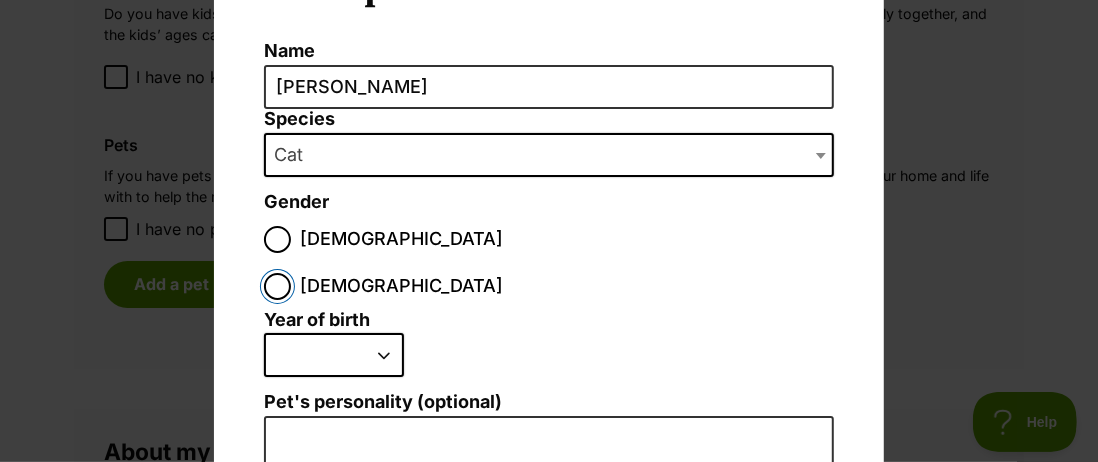 click on "[DEMOGRAPHIC_DATA]" at bounding box center (277, 286) 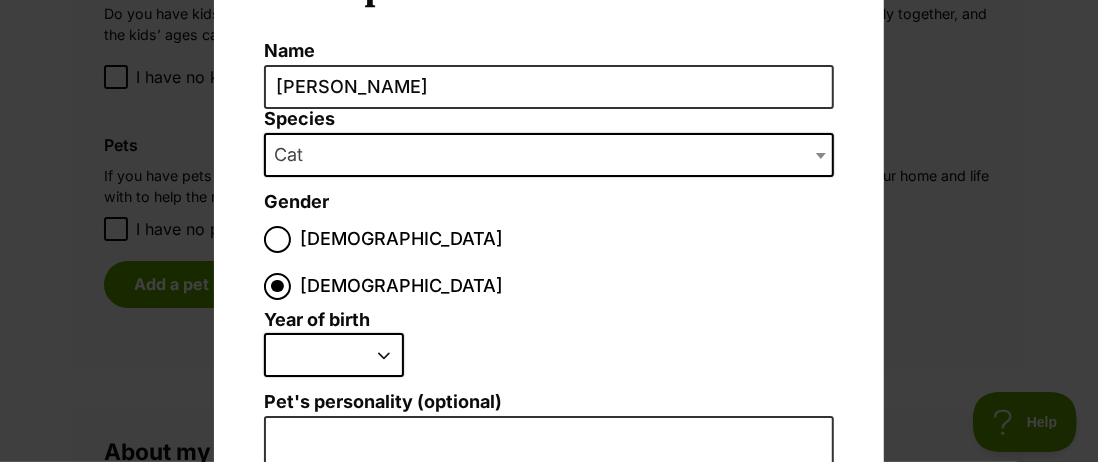 click on "2025
2024
2023
2022
2021
2020
2019
2018
2017
2016
2015
2014
2013
2012
2011
2010
2009
2008
2007
2006
2005
2004
2003
2002
2001
2000
1999
1998
1997
1996
1995" at bounding box center (334, 355) 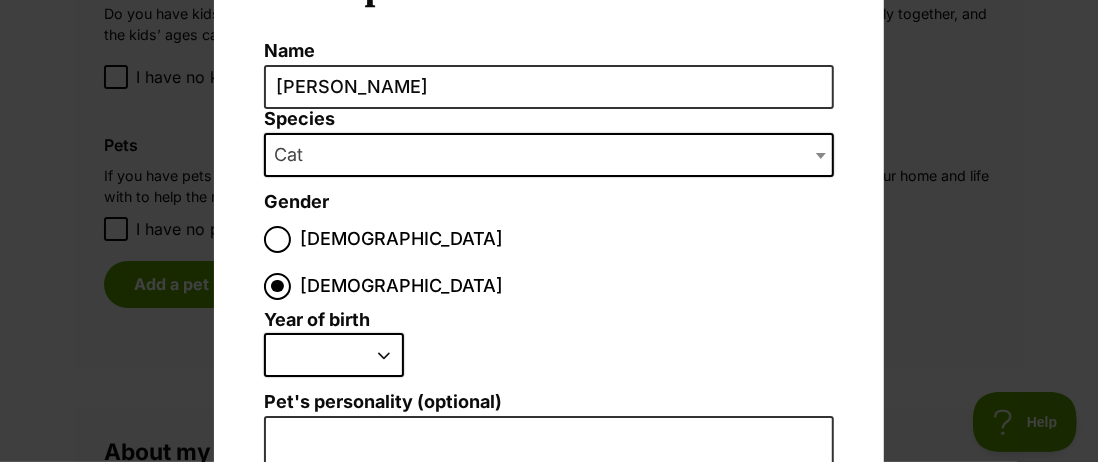 select on "2013" 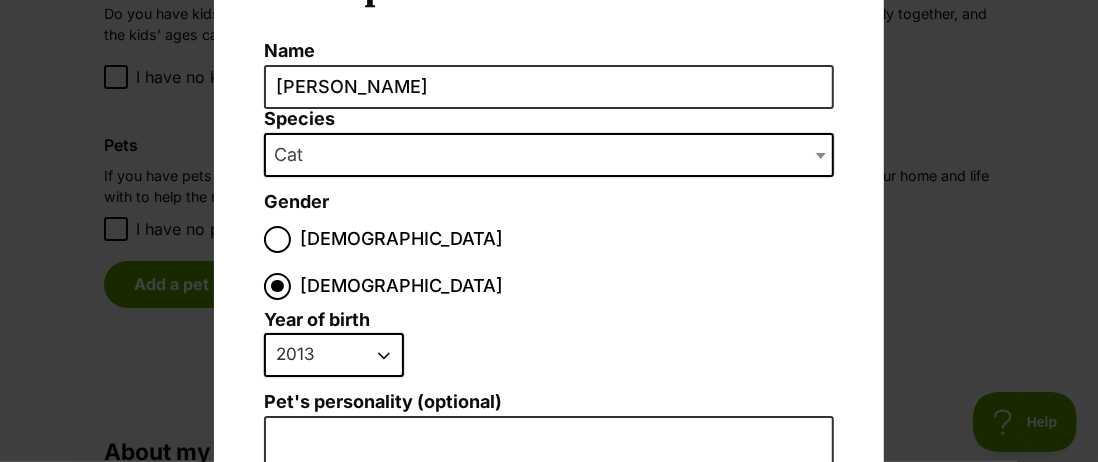 click on "2025
2024
2023
2022
2021
2020
2019
2018
2017
2016
2015
2014
2013
2012
2011
2010
2009
2008
2007
2006
2005
2004
2003
2002
2001
2000
1999
1998
1997
1996
1995" at bounding box center (334, 355) 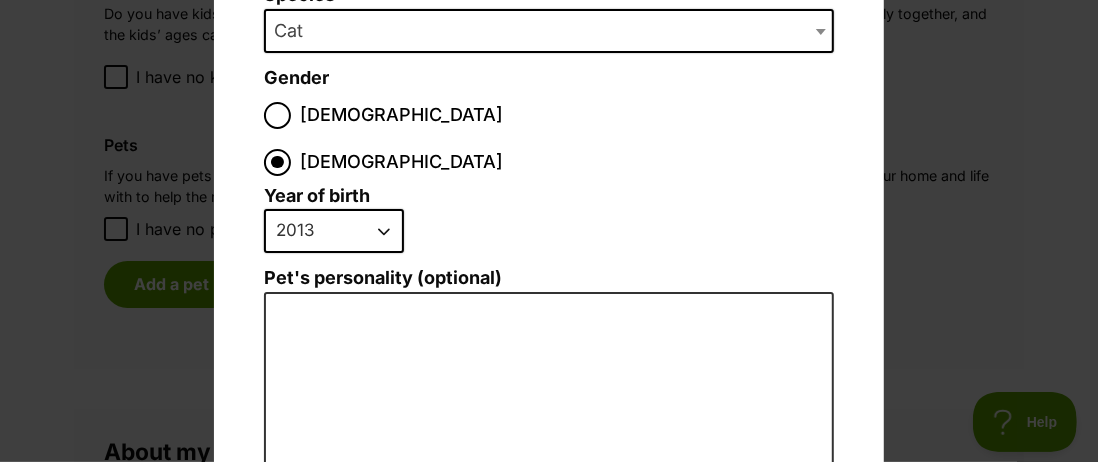 scroll, scrollTop: 266, scrollLeft: 0, axis: vertical 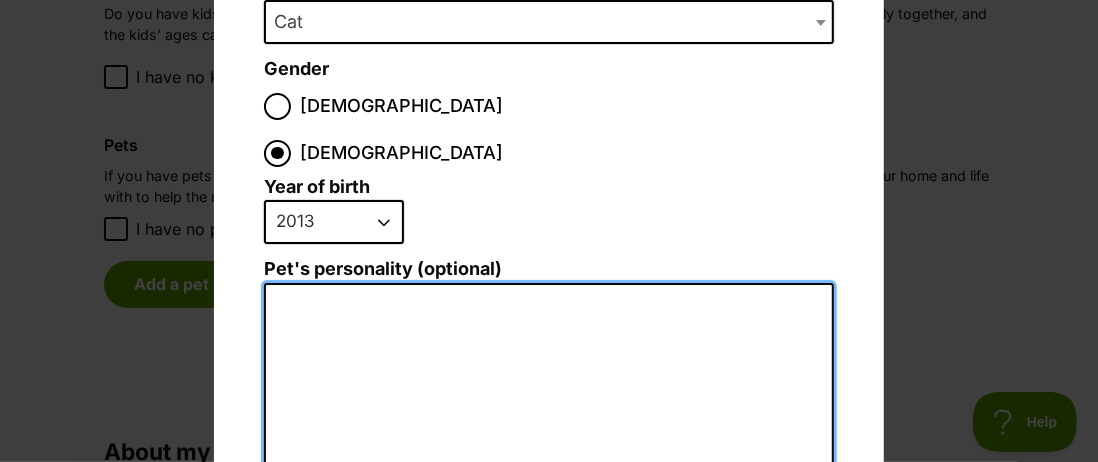 click on "Pet's personality (optional)" at bounding box center [549, 502] 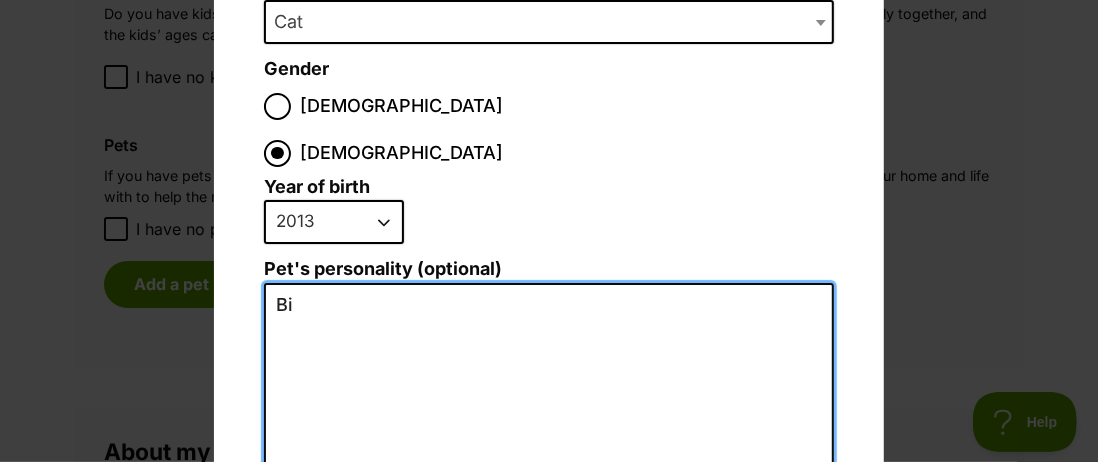 type on "B" 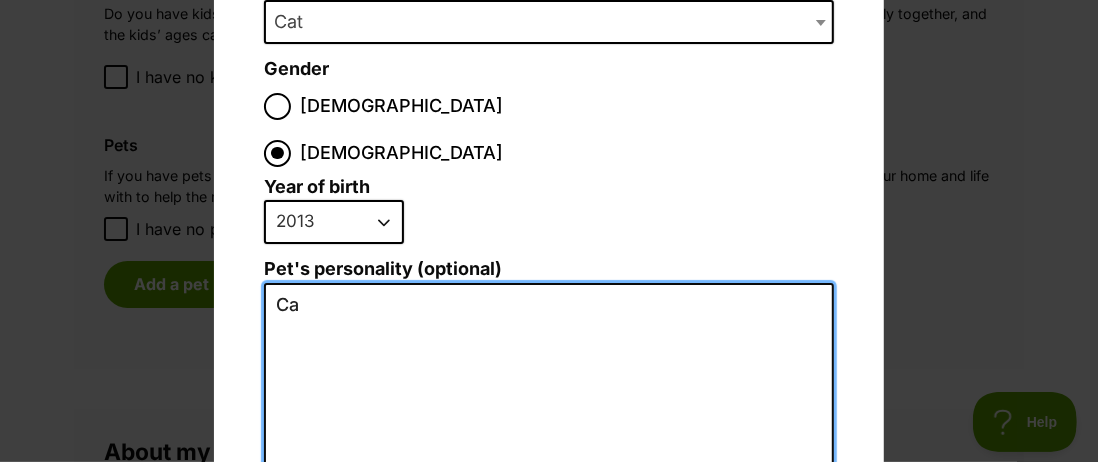 type on "C" 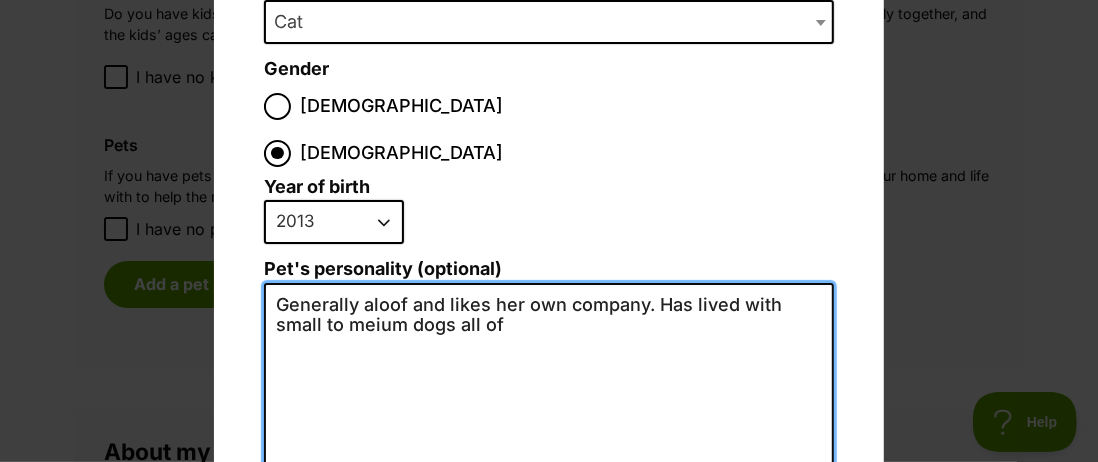 click on "Generally aloof and likes her own company. Has lived with small to meium dogs all of" at bounding box center (549, 501) 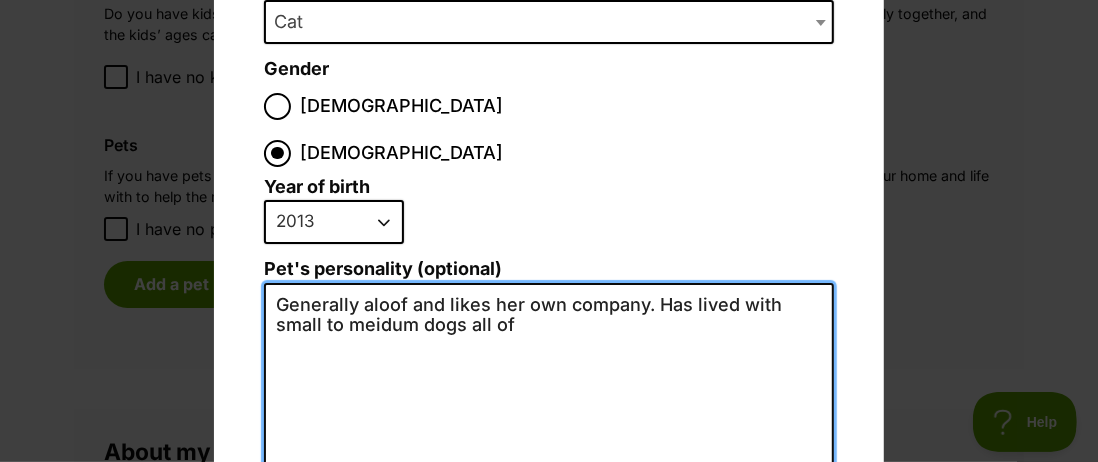 click on "Generally aloof and likes her own company. Has lived with small to meidum dogs all of" at bounding box center [549, 501] 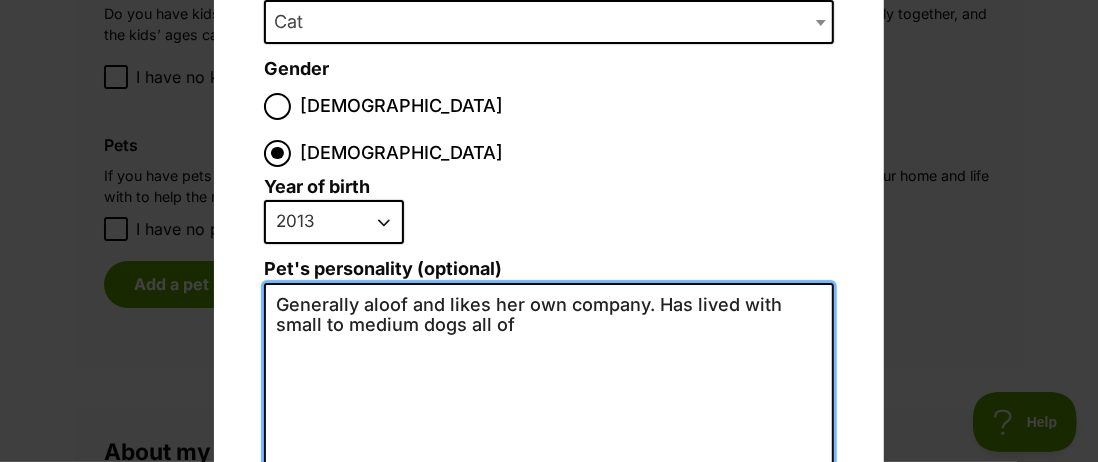 click on "Generally aloof and likes her own company. Has lived with small to medium dogs all of" at bounding box center [549, 501] 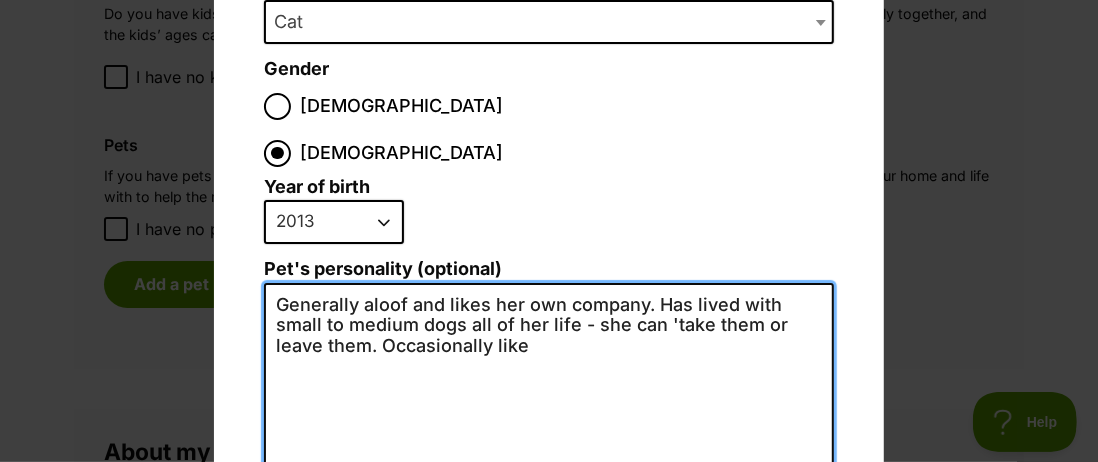click on "Generally aloof and likes her own company. Has lived with small to medium dogs all of her life - she can 'take them or leave them. Occasionally like" at bounding box center [549, 501] 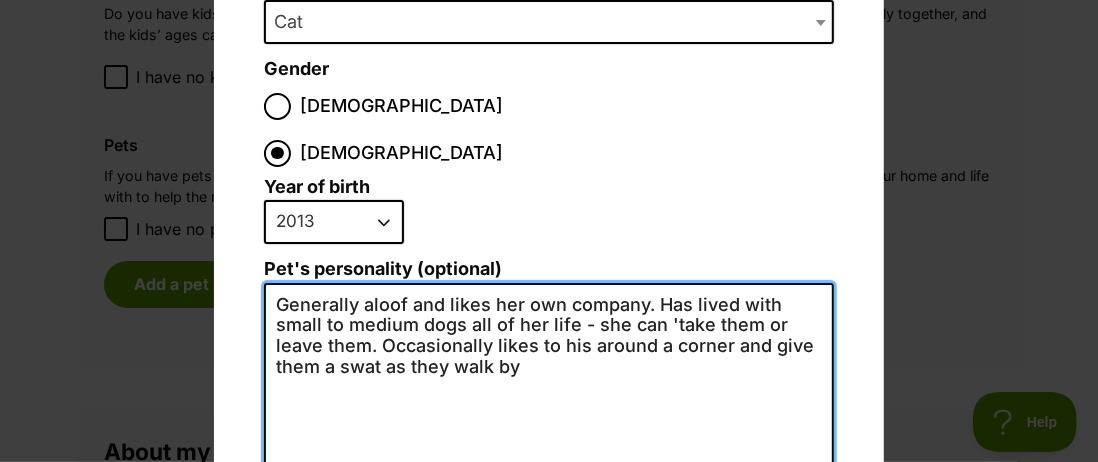 click on "Generally aloof and likes her own company. Has lived with small to medium dogs all of her life - she can 'take them or leave them. Occasionally likes to his around a corner and give them a swat as they walk by" at bounding box center (549, 501) 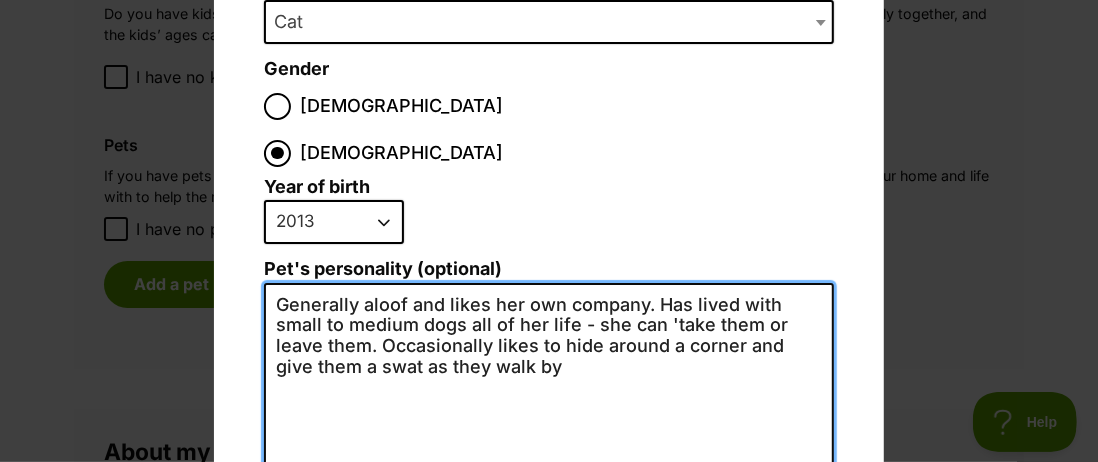 click on "Generally aloof and likes her own company. Has lived with small to medium dogs all of her life - she can 'take them or leave them. Occasionally likes to hide around a corner and give them a swat as they walk by" at bounding box center [549, 501] 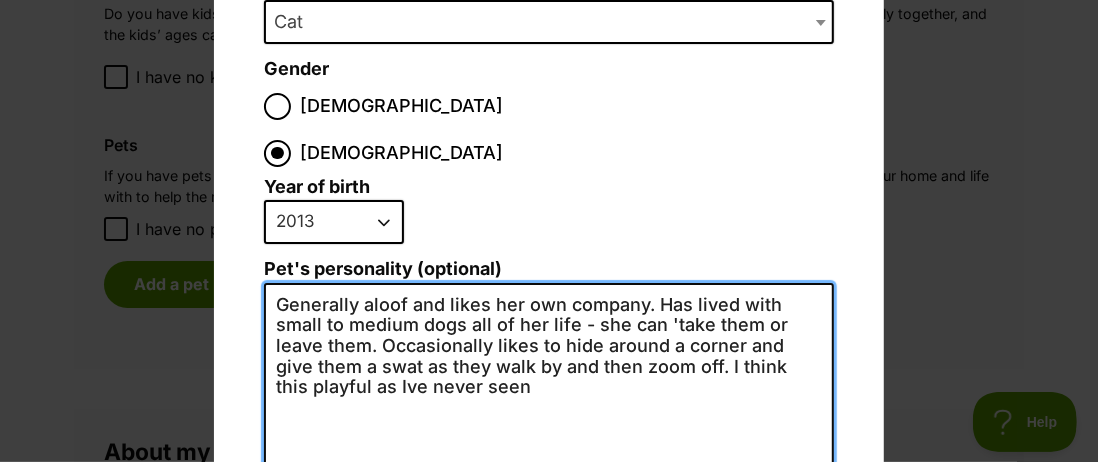 drag, startPoint x: 366, startPoint y: 340, endPoint x: 483, endPoint y: 353, distance: 117.72001 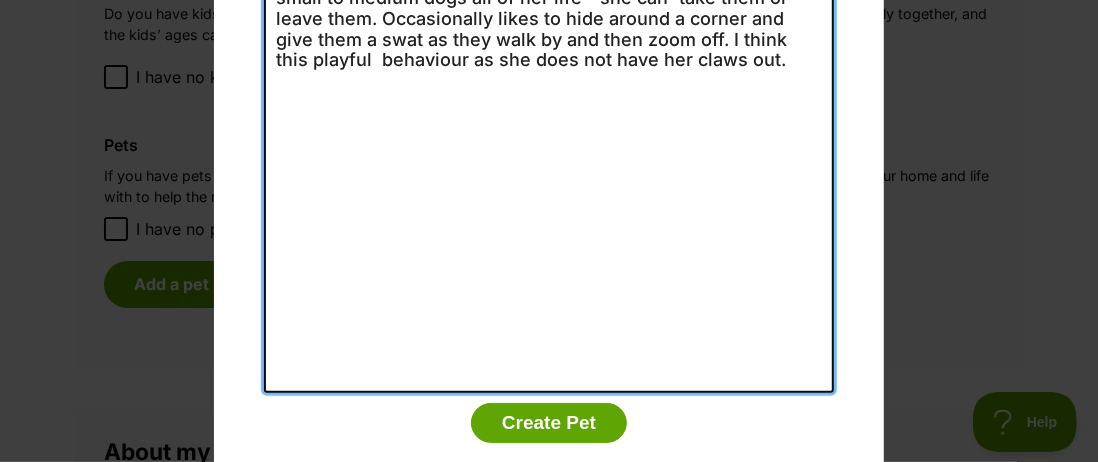 scroll, scrollTop: 604, scrollLeft: 0, axis: vertical 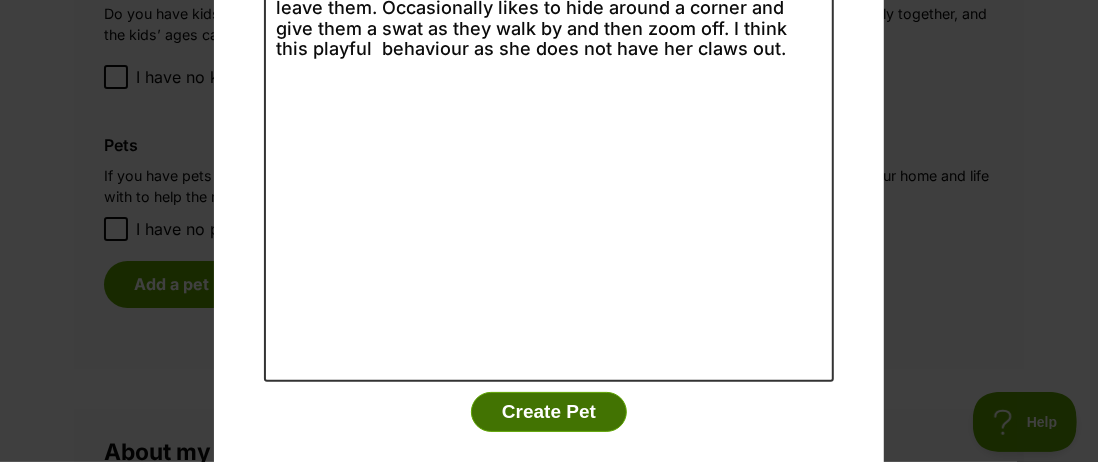 click on "Create Pet" at bounding box center [549, 412] 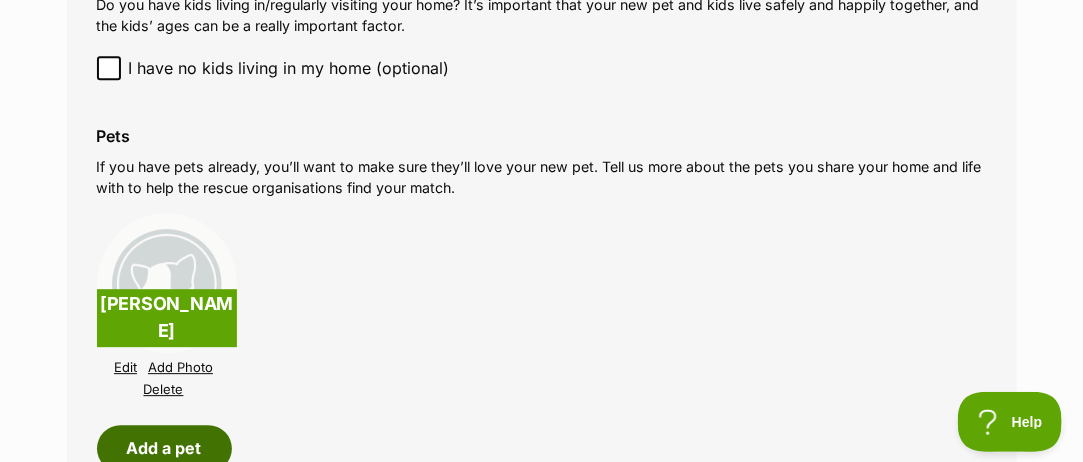 scroll, scrollTop: 1785, scrollLeft: 0, axis: vertical 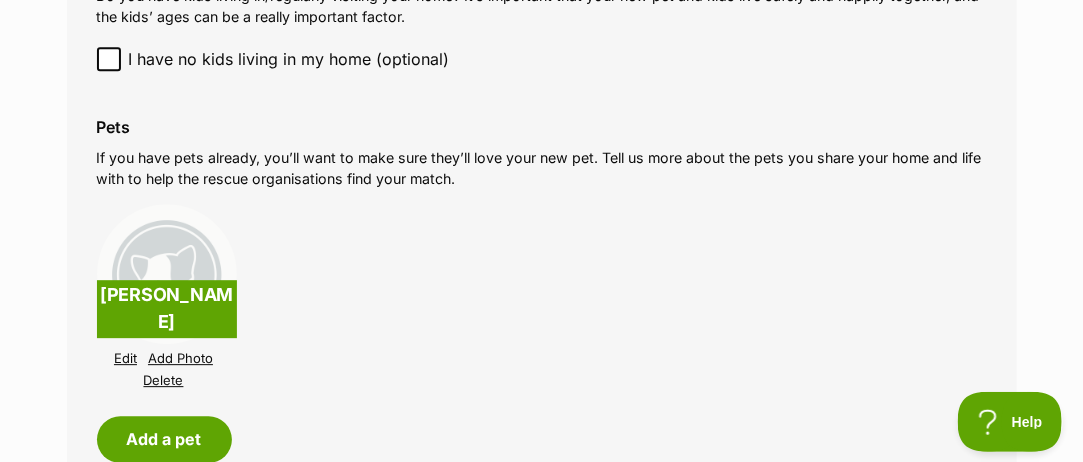 click on "[PERSON_NAME]" at bounding box center [167, 309] 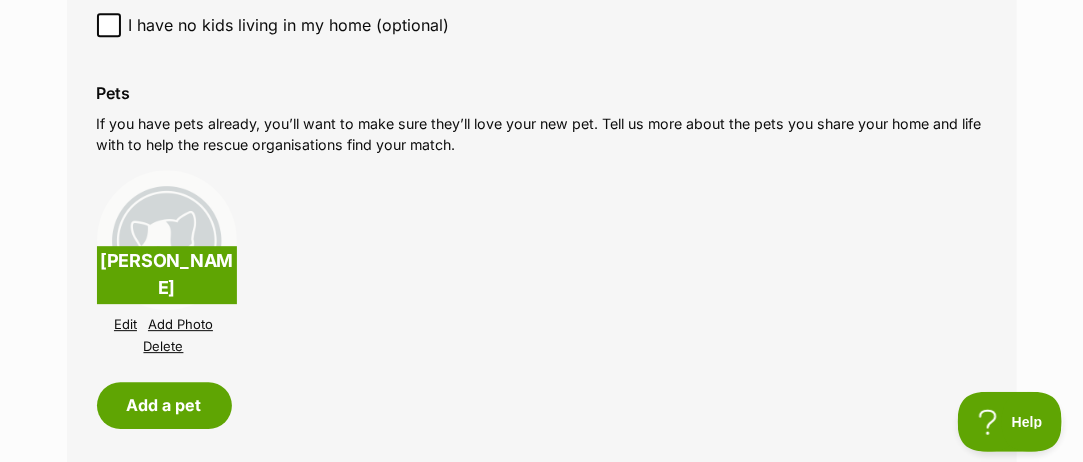 scroll, scrollTop: 1852, scrollLeft: 0, axis: vertical 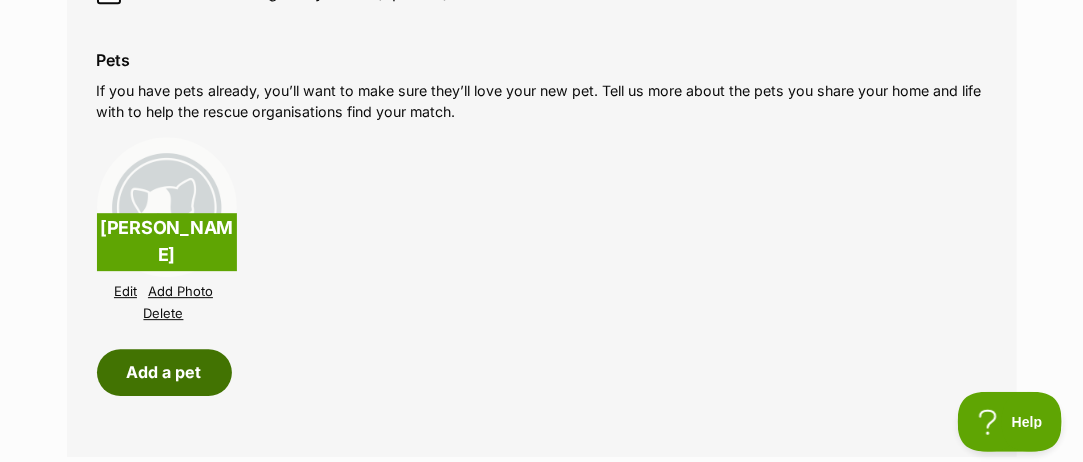 click on "Add a pet" at bounding box center [164, 372] 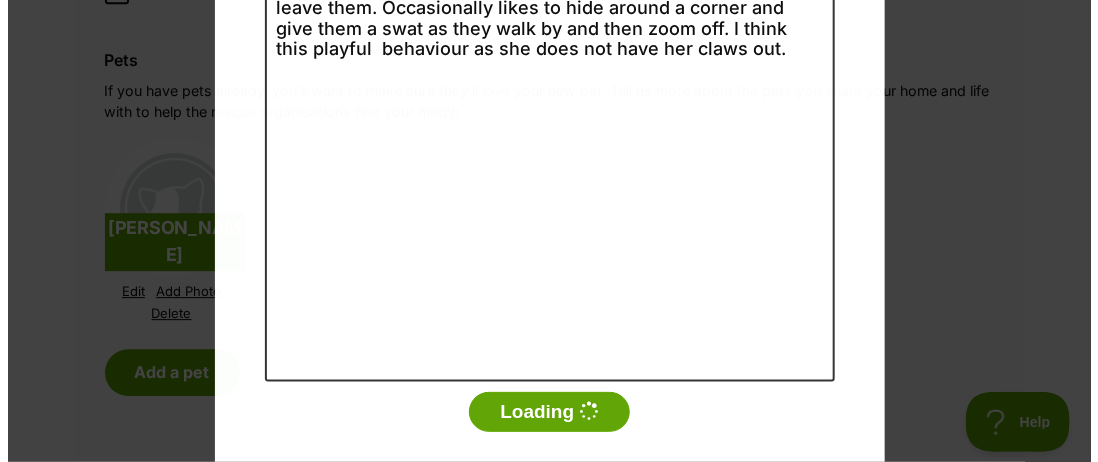 scroll, scrollTop: 0, scrollLeft: 0, axis: both 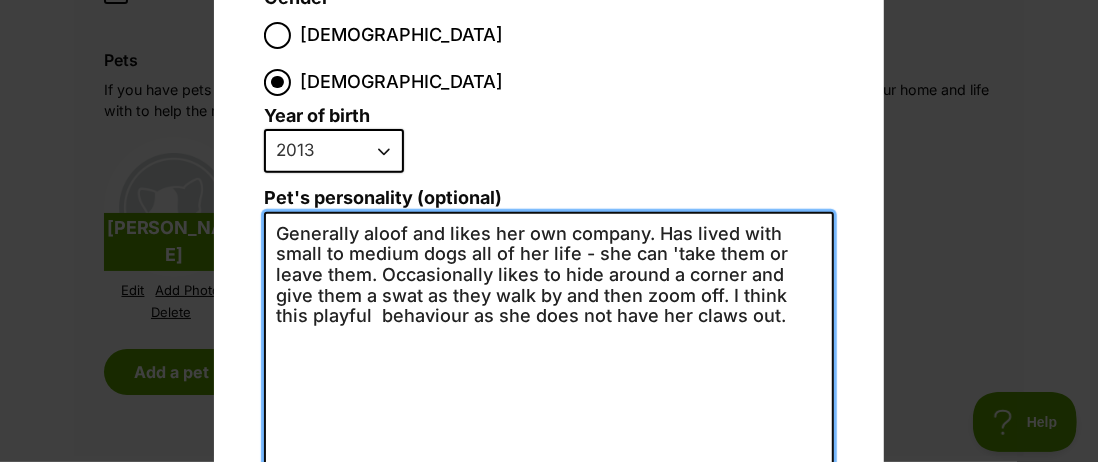 click on "Generally aloof and likes her own company. Has lived with small to medium dogs all of her life - she can 'take them or leave them. Occasionally likes to hide around a corner and give them a swat as they walk by and then zoom off. I think this playful  behaviour as she does not have her claws out." at bounding box center [549, 430] 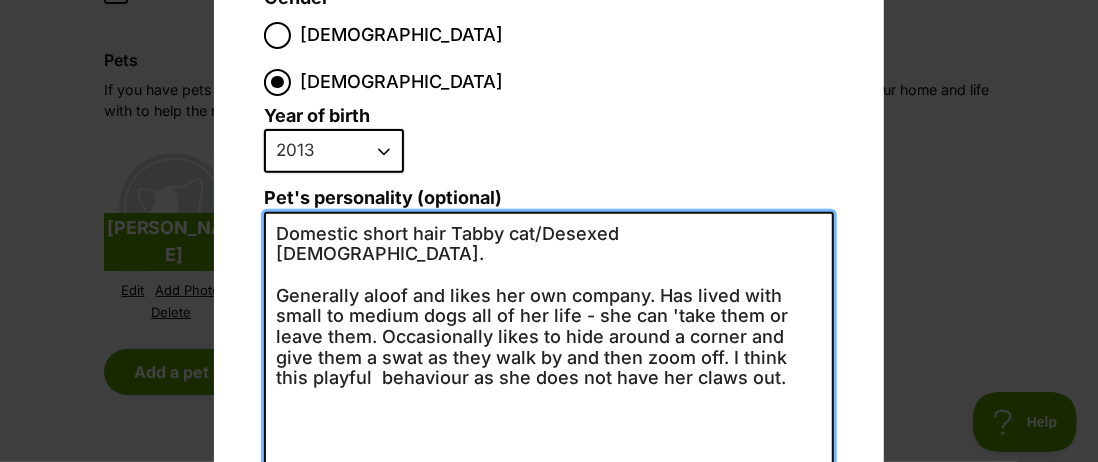 click on "Domestic short hair Tabby cat/Desexed female.
Generally aloof and likes her own company. Has lived with small to medium dogs all of her life - she can 'take them or leave them. Occasionally likes to hide around a corner and give them a swat as they walk by and then zoom off. I think this playful  behaviour as she does not have her claws out." at bounding box center (549, 430) 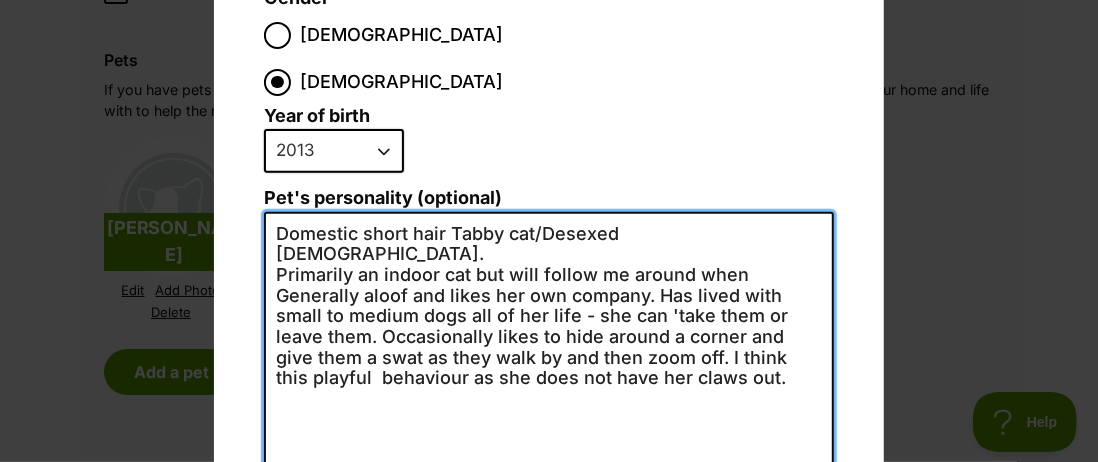 type on "Domestic short hair Tabby cat/Desexed female.
Primarily an indoor cat but will follow me around when I
Generally aloof and likes her own company. Has lived with small to medium dogs all of her life - she can 'take them or leave them. Occasionally likes to hide around a corner and give them a swat as they walk by and then zoom off. I think this playful  behaviour as she does not have her claws out." 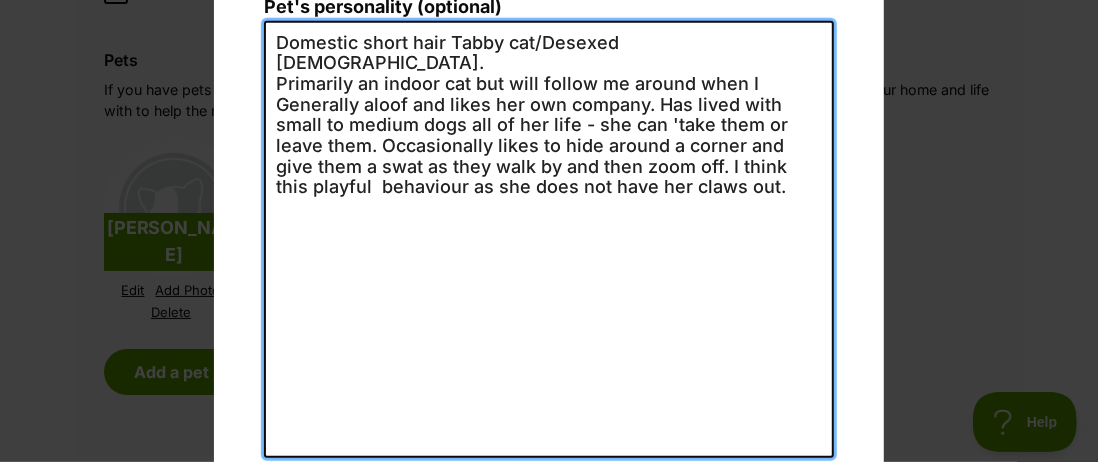 scroll, scrollTop: 371, scrollLeft: 0, axis: vertical 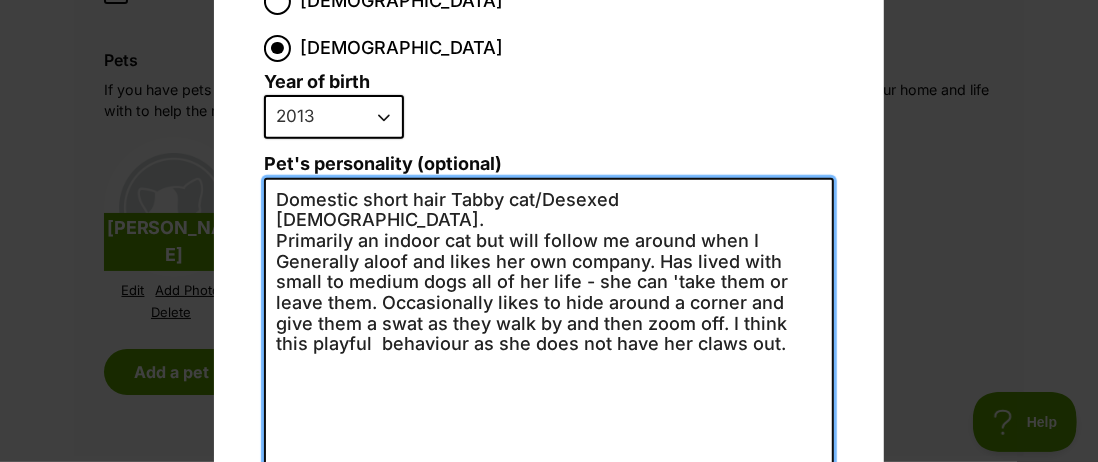 click on "Domestic short hair Tabby cat/Desexed female.
Primarily an indoor cat but will follow me around when I
Generally aloof and likes her own company. Has lived with small to medium dogs all of her life - she can 'take them or leave them. Occasionally likes to hide around a corner and give them a swat as they walk by and then zoom off. I think this playful  behaviour as she does not have her claws out." at bounding box center (549, 396) 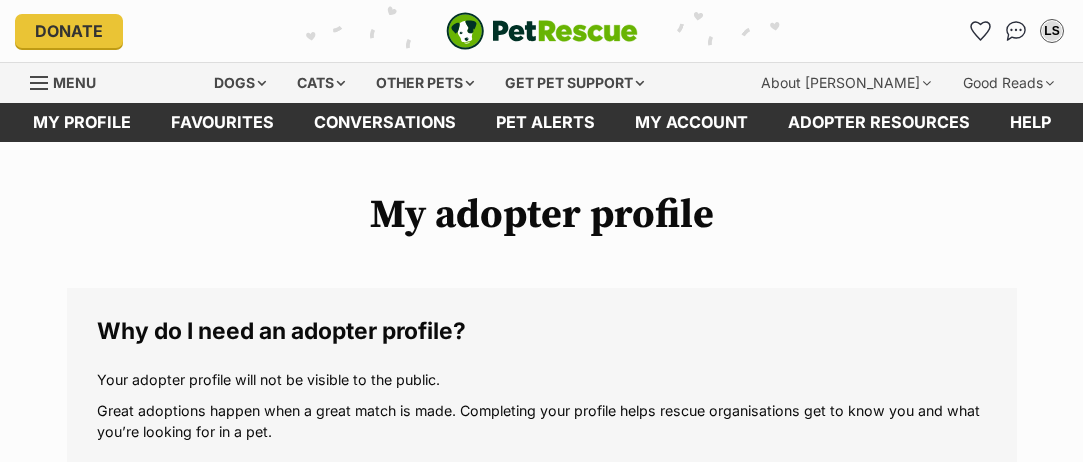 scroll, scrollTop: 0, scrollLeft: 0, axis: both 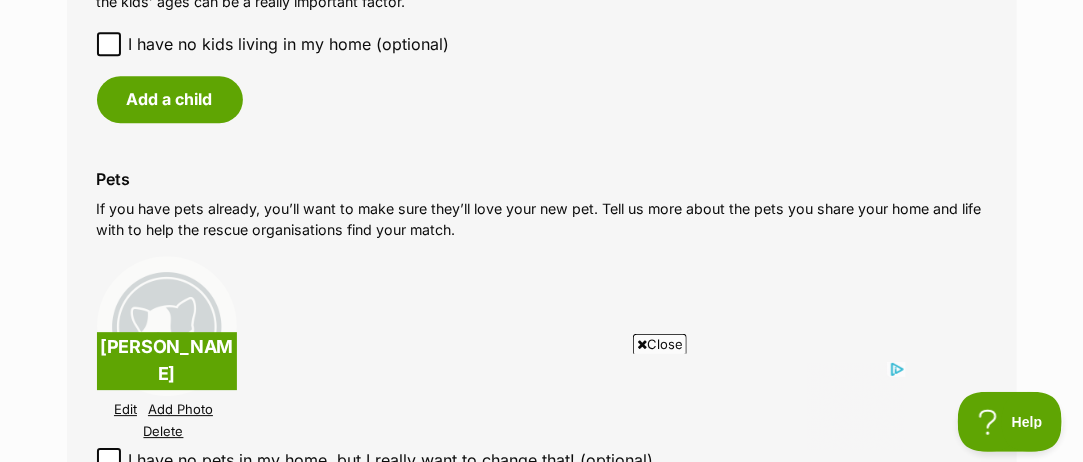 click on "Close" at bounding box center (660, 344) 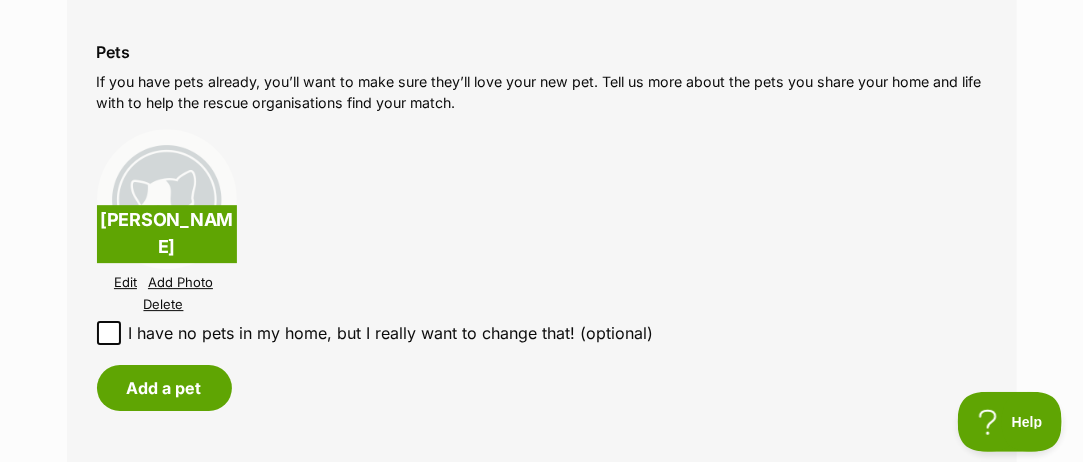 scroll, scrollTop: 2000, scrollLeft: 0, axis: vertical 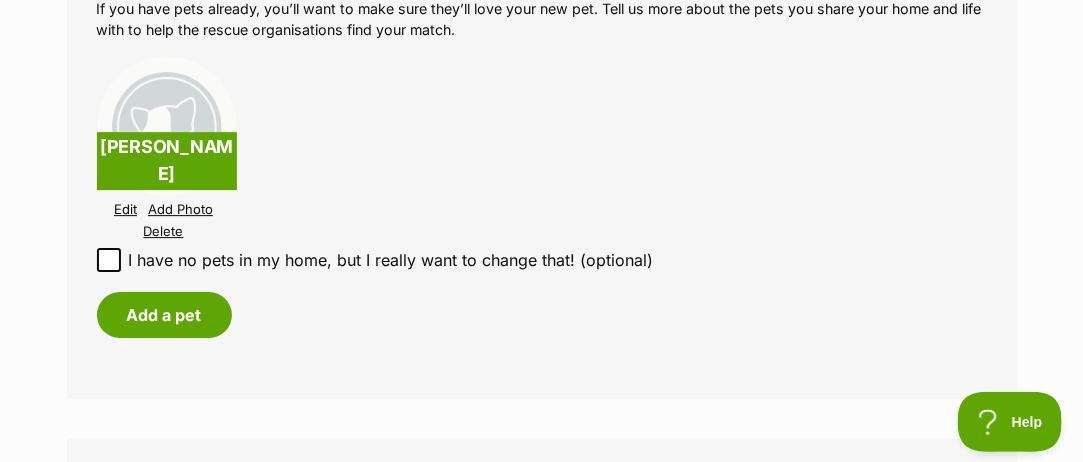 click on "Edit" at bounding box center [125, 209] 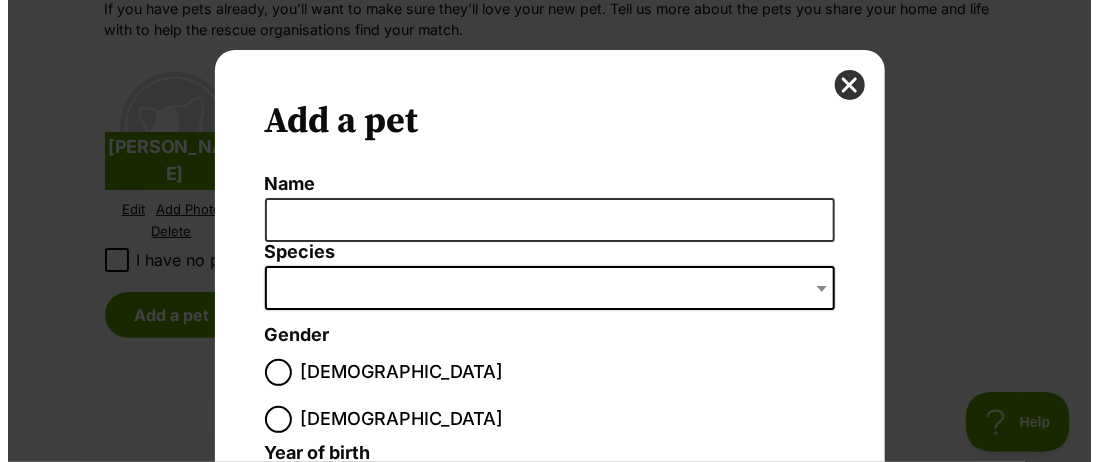 scroll, scrollTop: 0, scrollLeft: 0, axis: both 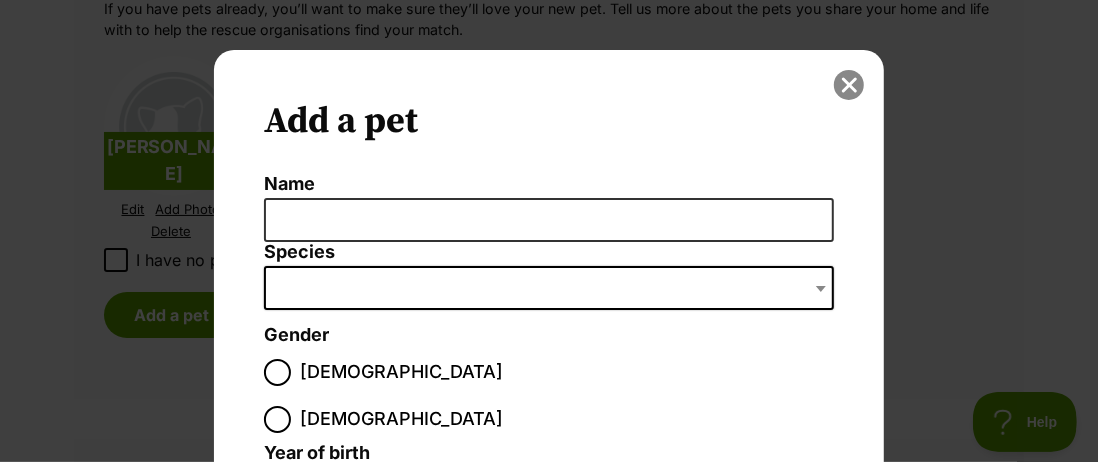 click at bounding box center [849, 85] 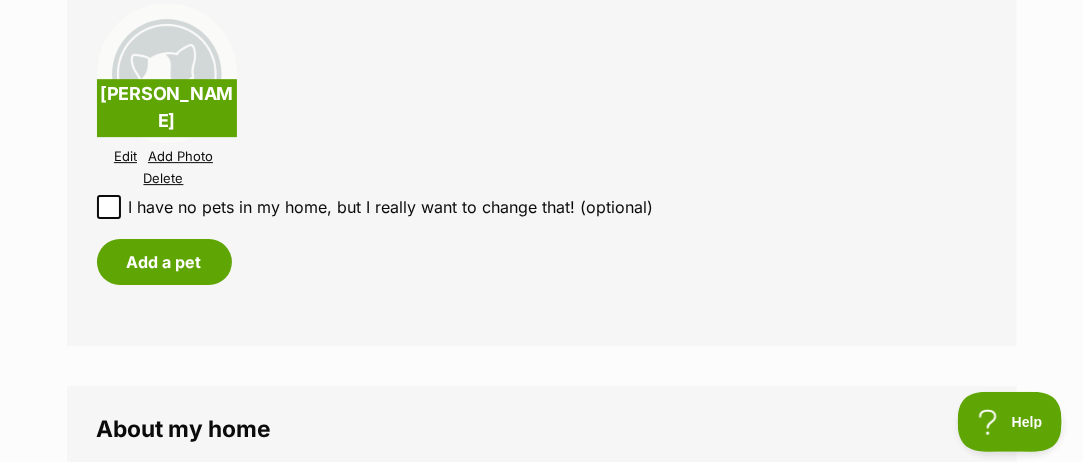 scroll, scrollTop: 2100, scrollLeft: 0, axis: vertical 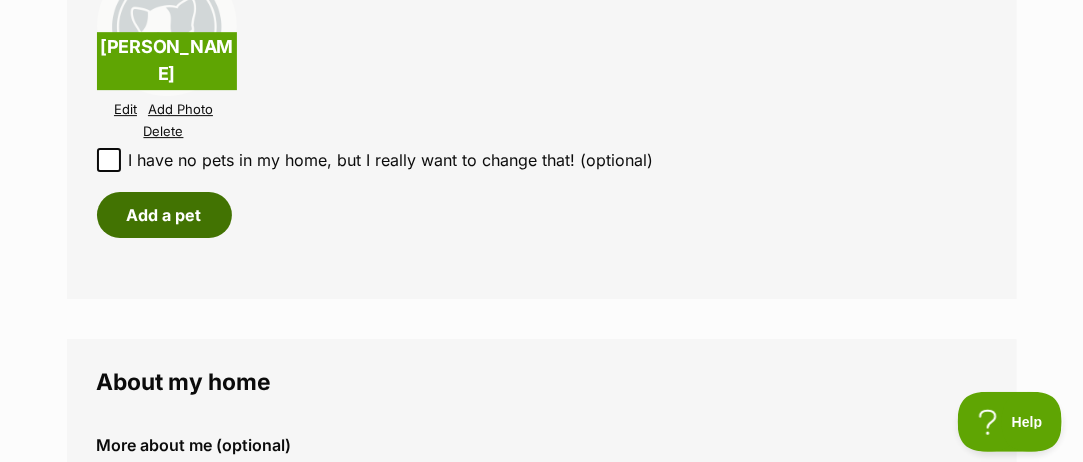 click on "Add a pet" at bounding box center (164, 215) 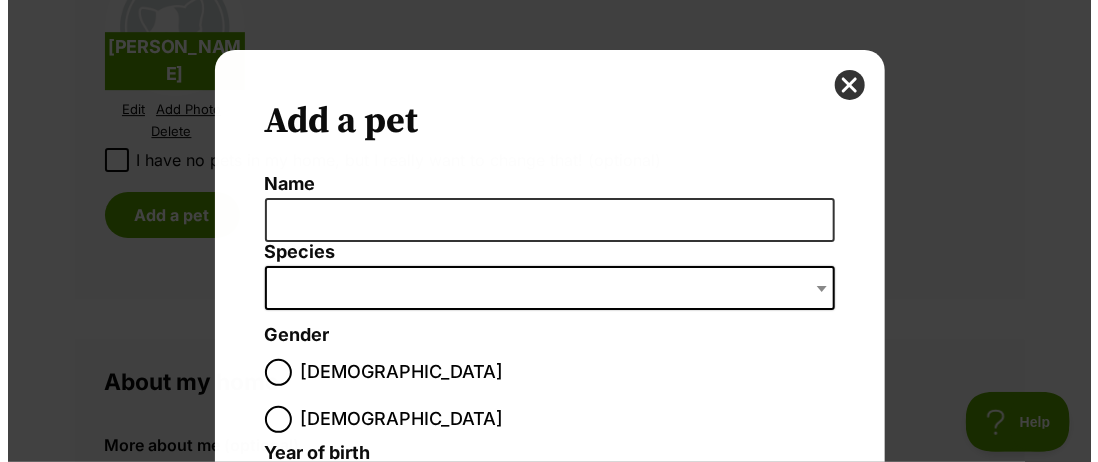 scroll, scrollTop: 0, scrollLeft: 0, axis: both 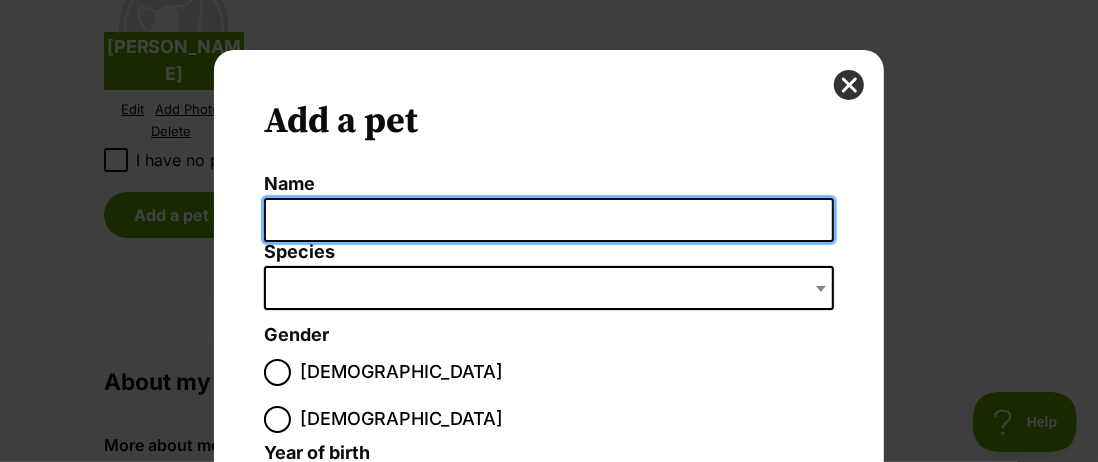 click on "Name" at bounding box center [549, 220] 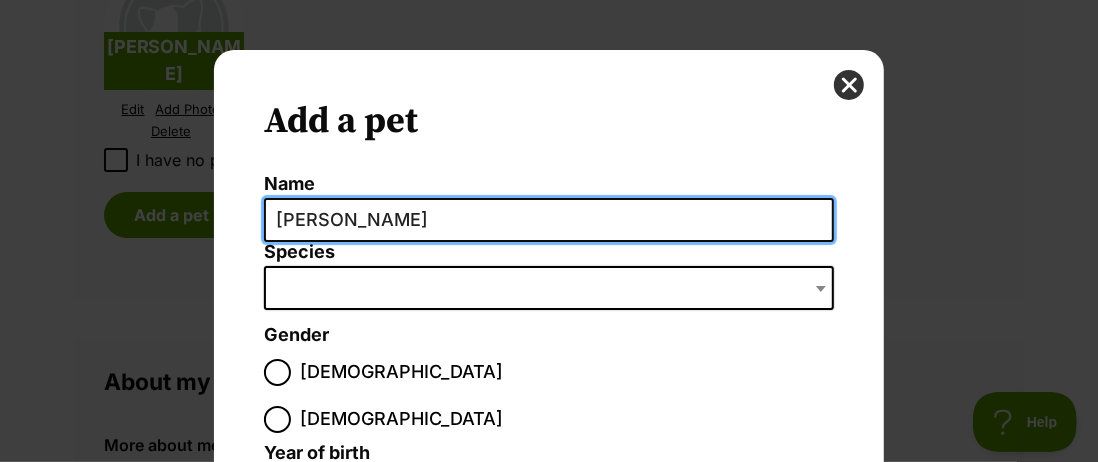 type on "[PERSON_NAME]" 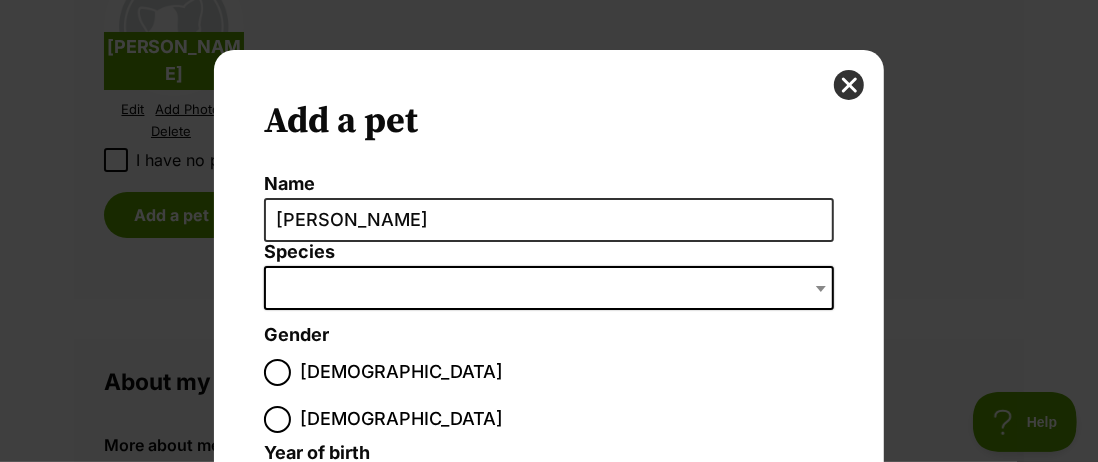click at bounding box center (549, 288) 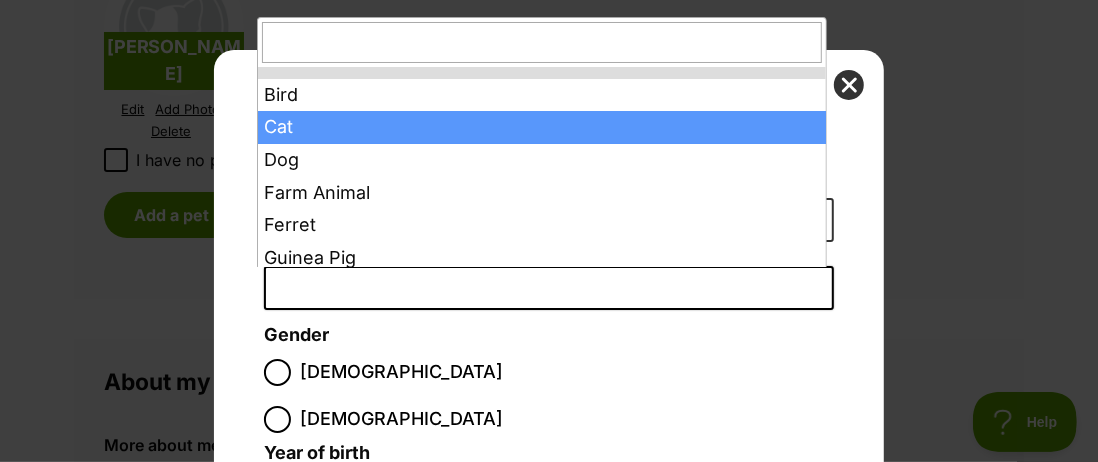 select on "2" 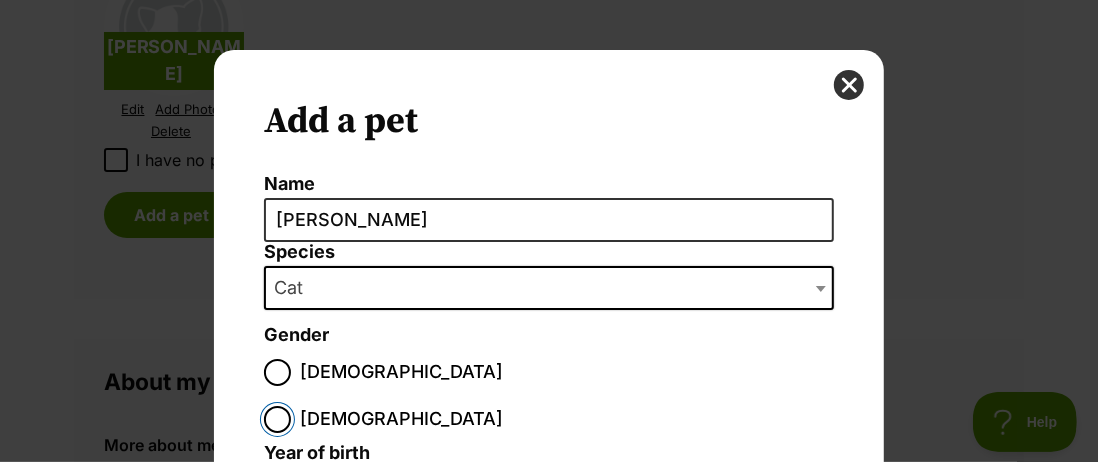 click on "Female" at bounding box center (277, 419) 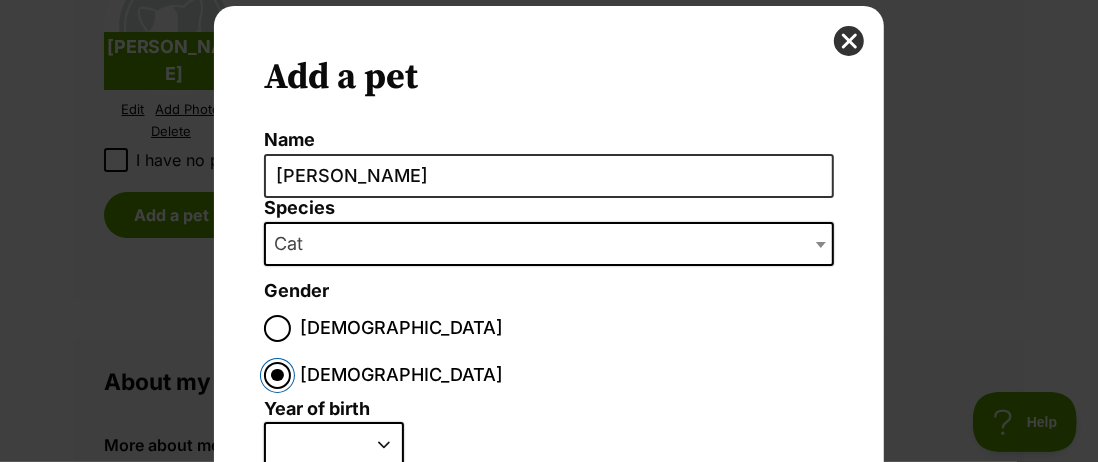 scroll, scrollTop: 200, scrollLeft: 0, axis: vertical 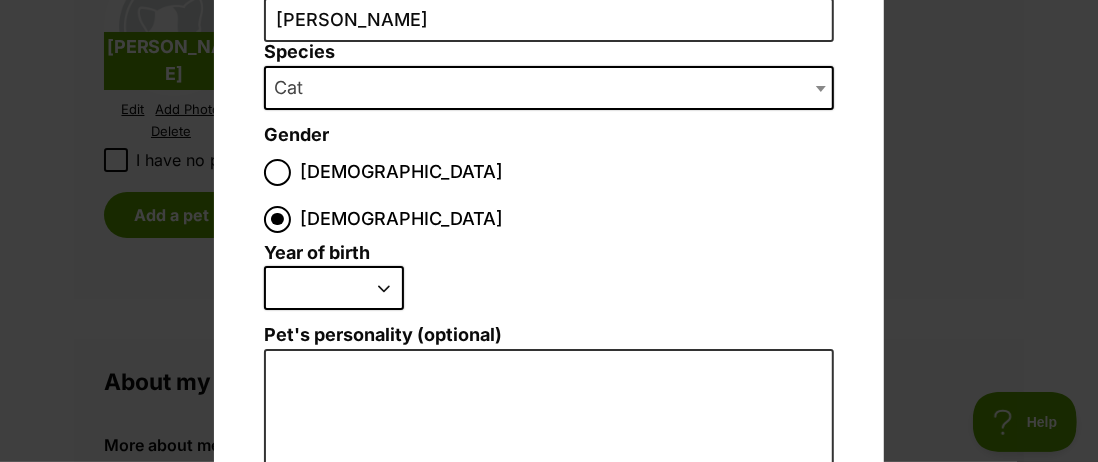 click on "2025
2024
2023
2022
2021
2020
2019
2018
2017
2016
2015
2014
2013
2012
2011
2010
2009
2008
2007
2006
2005
2004
2003
2002
2001
2000
1999
1998
1997
1996
1995" at bounding box center (334, 288) 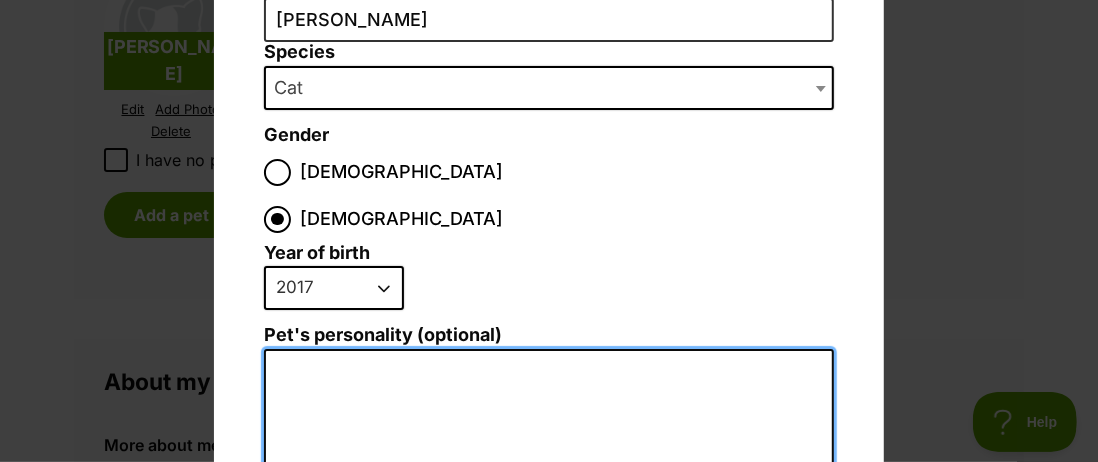 click on "Pet's personality (optional)" at bounding box center [549, 568] 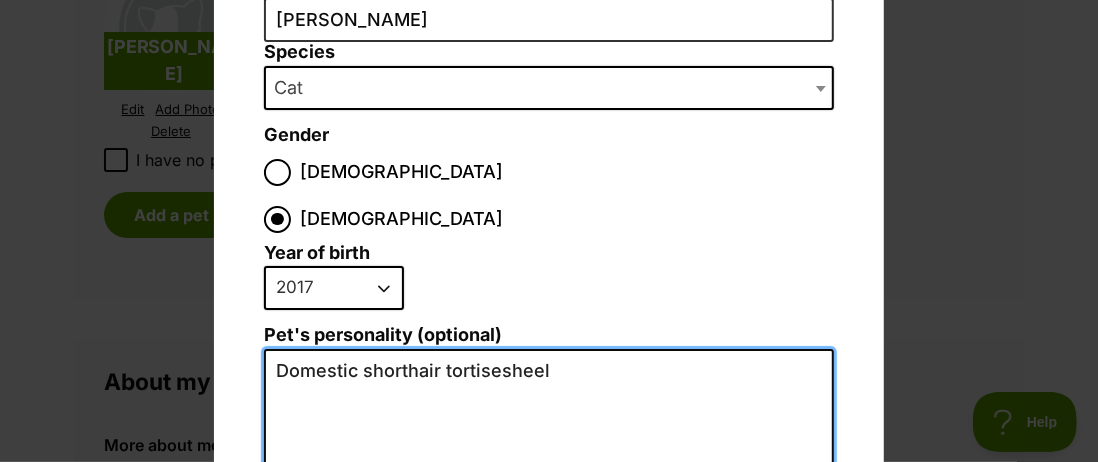 click on "Domestic shorthair tortisesheel" at bounding box center (549, 567) 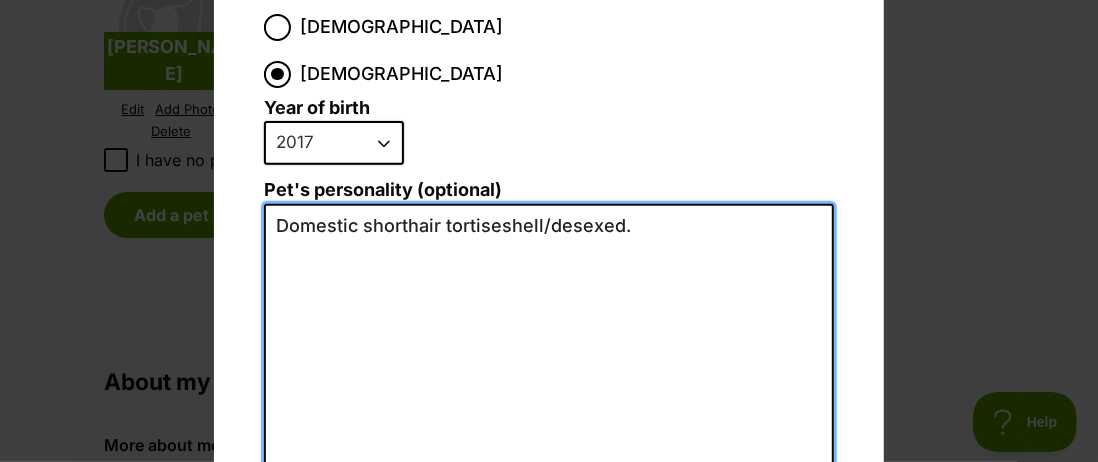 scroll, scrollTop: 366, scrollLeft: 0, axis: vertical 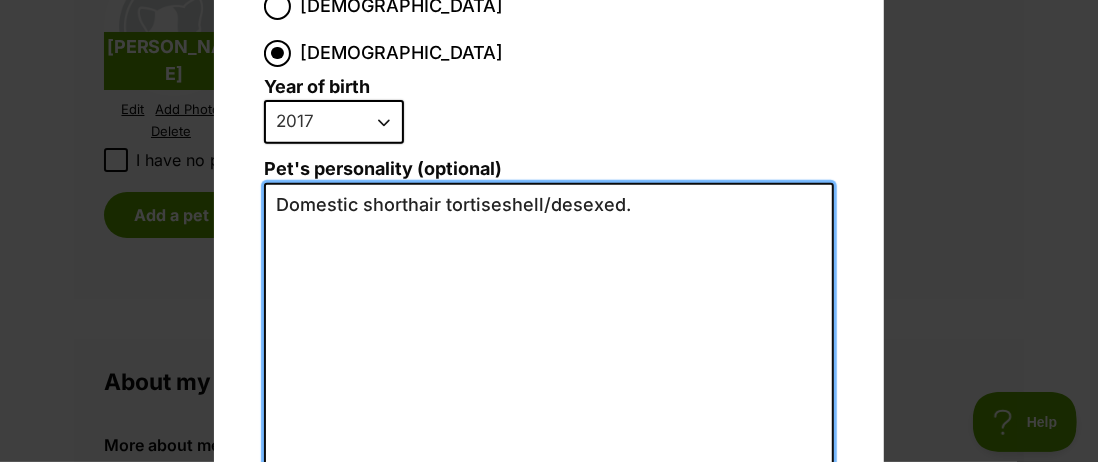 paste on "Domestic short hair Tabby cat/Desexed female.
Primarily an indoor cat but will follow me around when I
Generally aloof and likes her own company. Has lived with small to medium dogs all of her life - she can 'take them or leave them. Occasionally likes to hide around a corner and give them a swat as they walk by and then zoom off. I think this playful  beh" 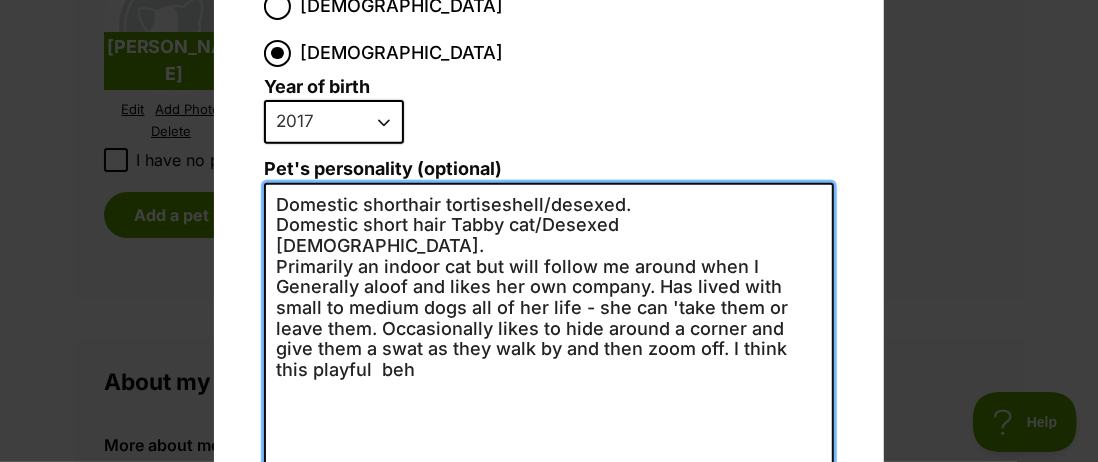 drag, startPoint x: 679, startPoint y: 175, endPoint x: 269, endPoint y: 175, distance: 410 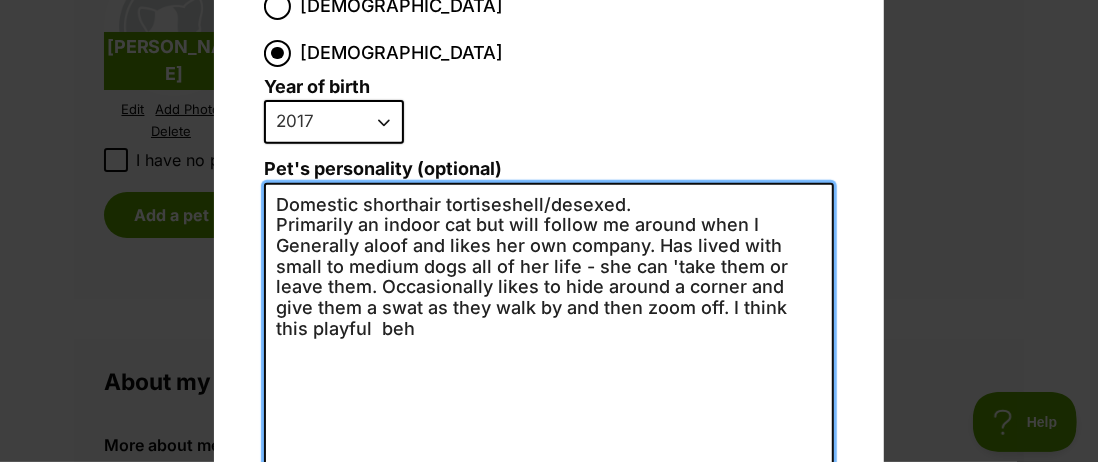 drag, startPoint x: 610, startPoint y: 174, endPoint x: 536, endPoint y: 177, distance: 74.06078 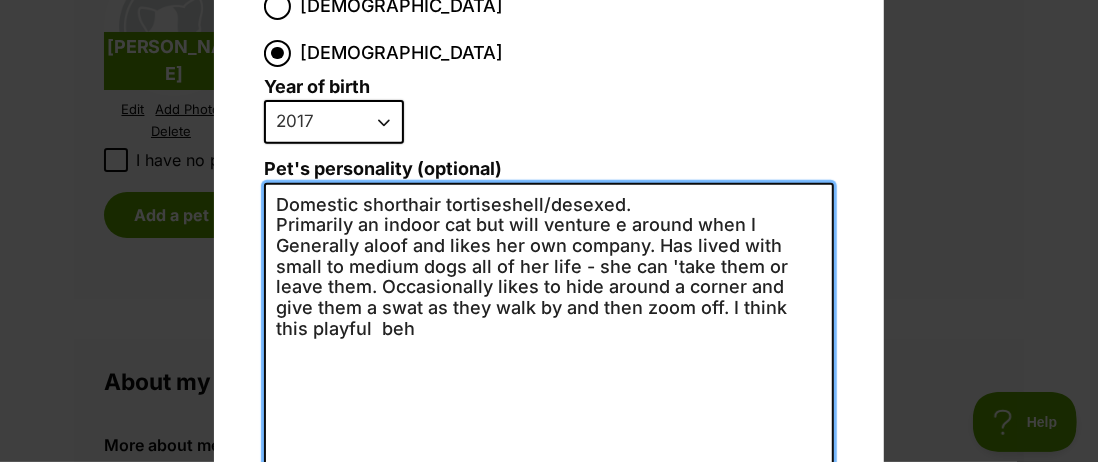 drag, startPoint x: 742, startPoint y: 169, endPoint x: 605, endPoint y: 169, distance: 137 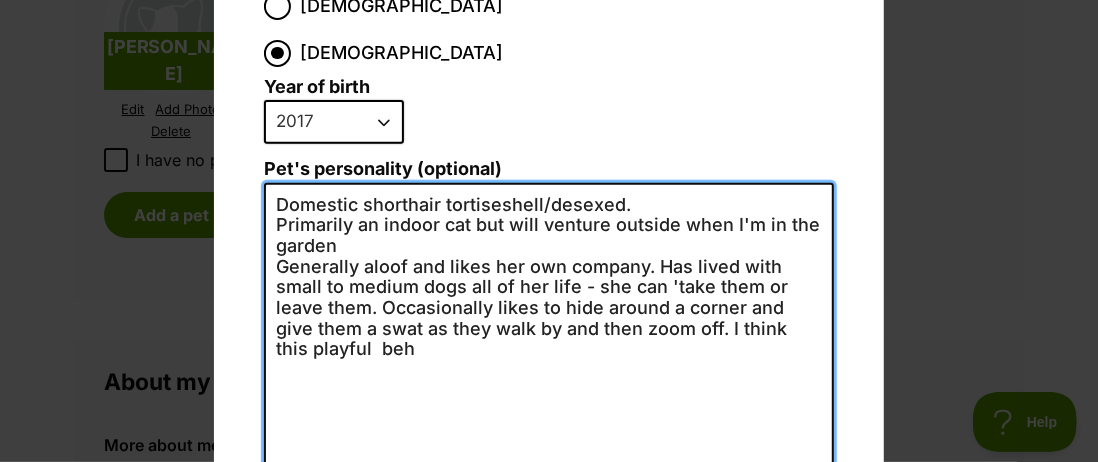 click on "Domestic shorthair tortiseshell/desexed.
Primarily an indoor cat but will venture outside when I'm in the garden
Generally aloof and likes her own company. Has lived with small to medium dogs all of her life - she can 'take them or leave them. Occasionally likes to hide around a corner and give them a swat as they walk by and then zoom off. I think this playful  beh" at bounding box center (549, 401) 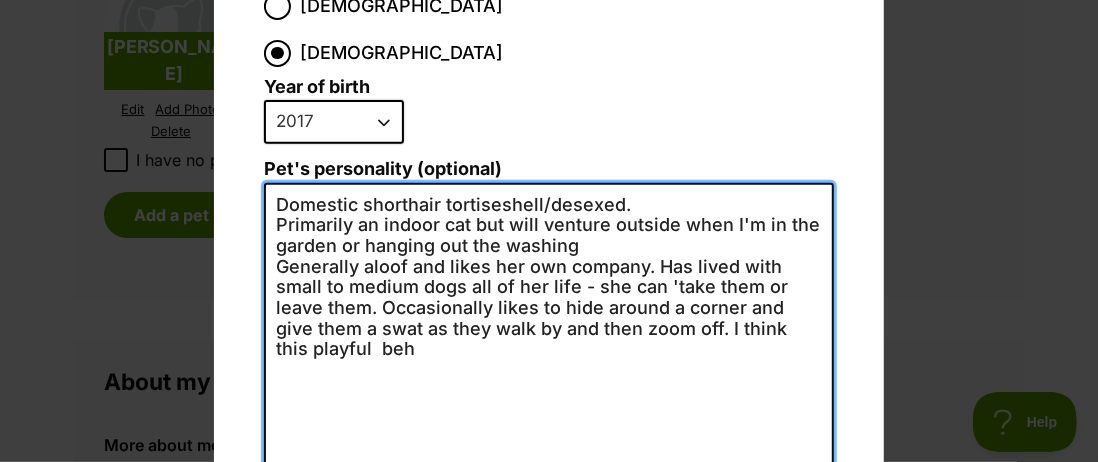 click on "Domestic shorthair tortiseshell/desexed.
Primarily an indoor cat but will venture outside when I'm in the garden or hanging out the washing
Generally aloof and likes her own company. Has lived with small to medium dogs all of her life - she can 'take them or leave them. Occasionally likes to hide around a corner and give them a swat as they walk by and then zoom off. I think this playful  beh" at bounding box center [549, 401] 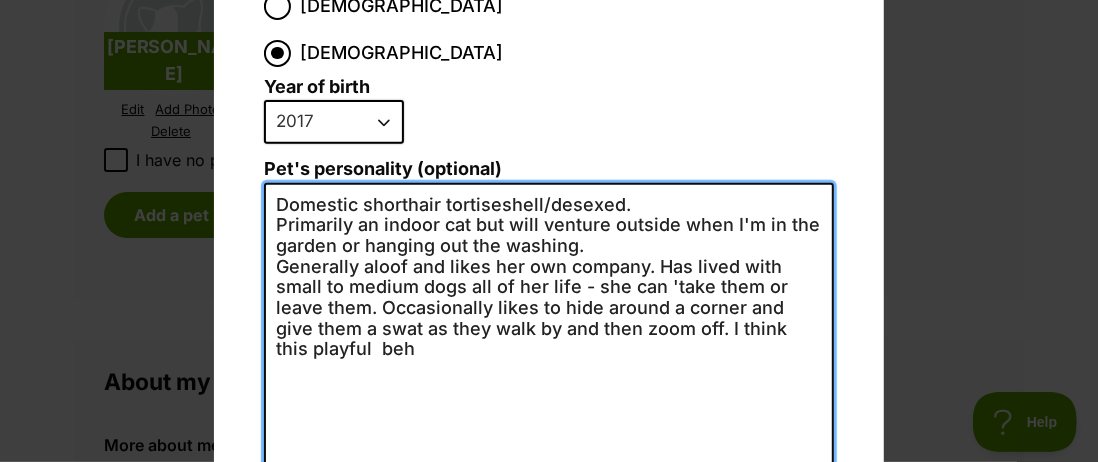drag, startPoint x: 402, startPoint y: 213, endPoint x: 261, endPoint y: 211, distance: 141.01419 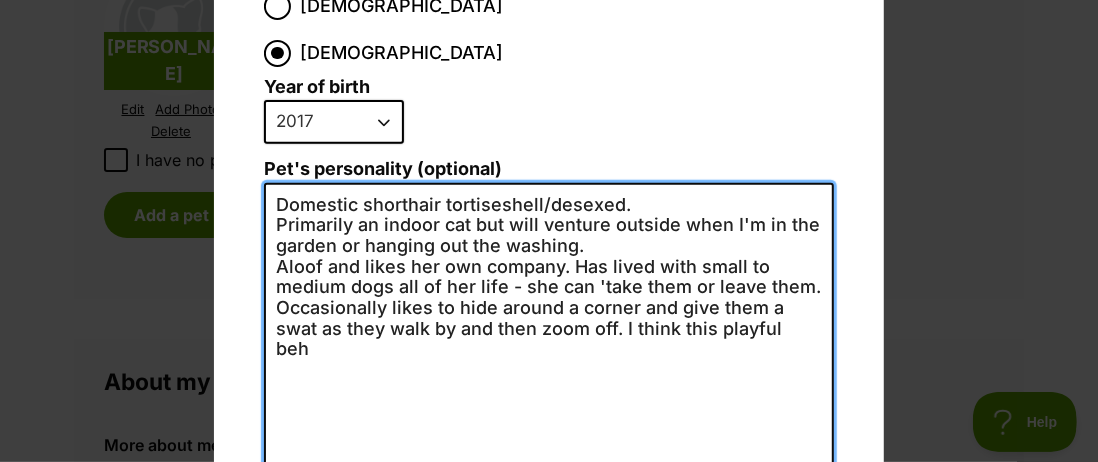 click on "Domestic shorthair tortiseshell/desexed.
Primarily an indoor cat but will venture outside when I'm in the garden or hanging out the washing.
Aloof and likes her own company. Has lived with small to medium dogs all of her life - she can 'take them or leave them. Occasionally likes to hide around a corner and give them a swat as they walk by and then zoom off. I think this playful  beh" at bounding box center (549, 401) 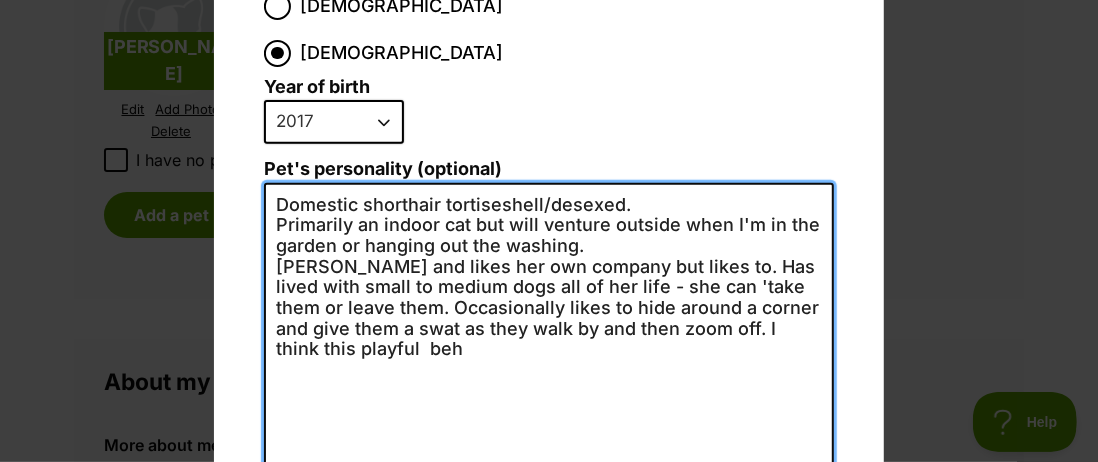 drag, startPoint x: 654, startPoint y: 219, endPoint x: 563, endPoint y: 215, distance: 91.08787 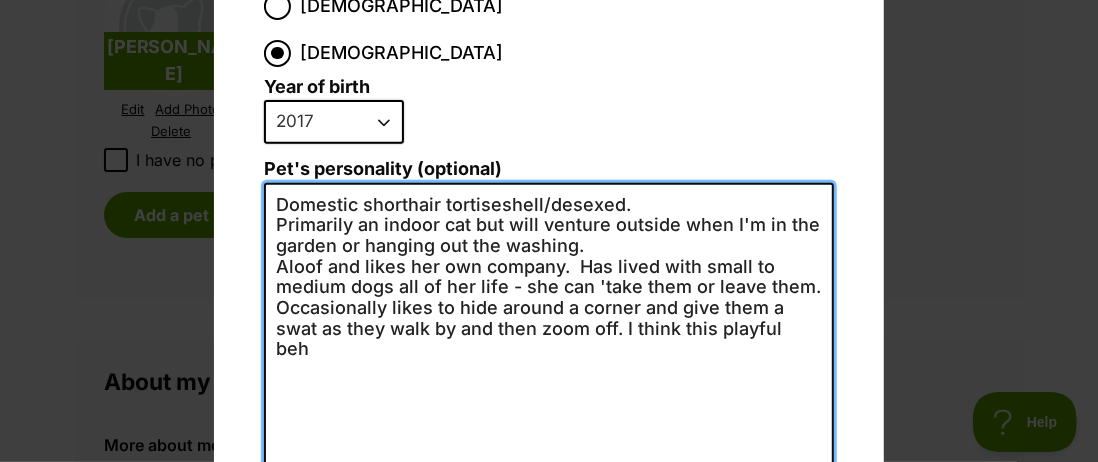 drag, startPoint x: 812, startPoint y: 239, endPoint x: 700, endPoint y: 304, distance: 129.49518 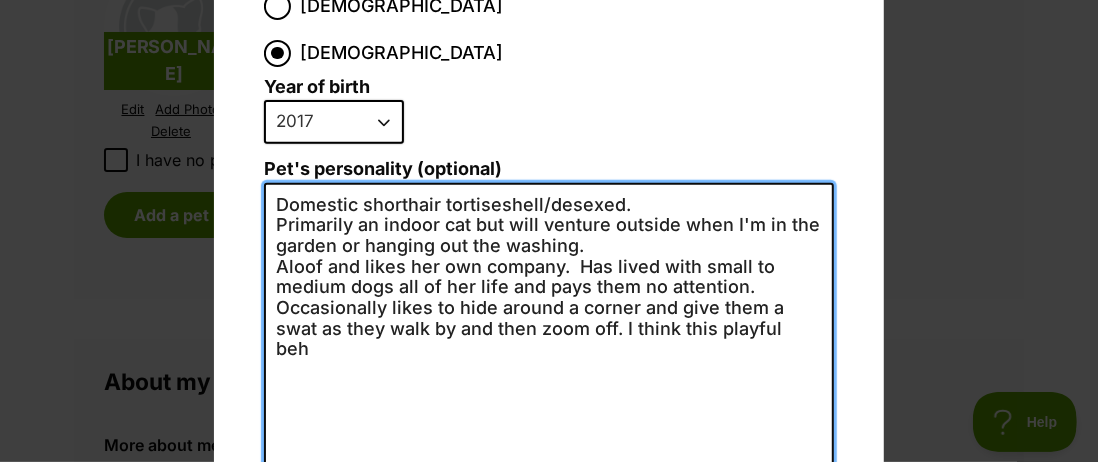 drag, startPoint x: 768, startPoint y: 220, endPoint x: 741, endPoint y: 217, distance: 27.166155 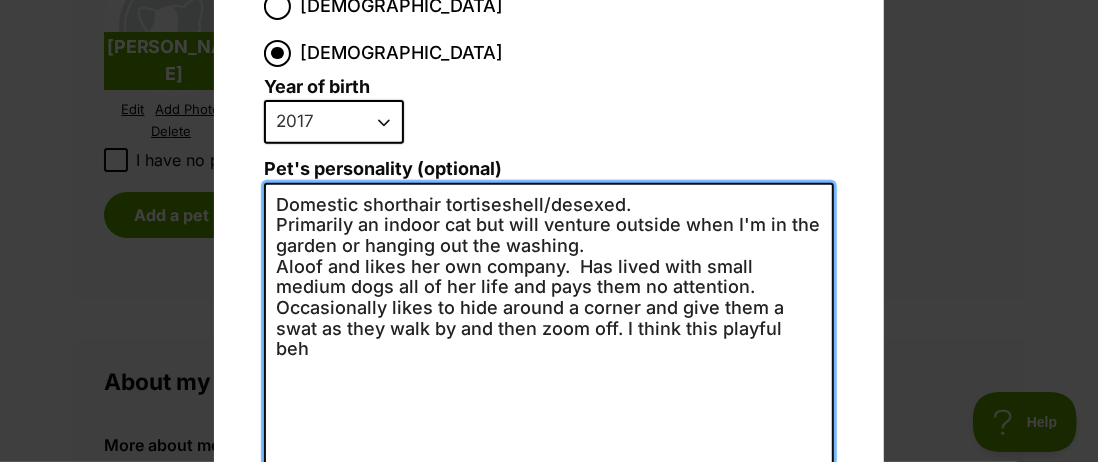 drag, startPoint x: 812, startPoint y: 220, endPoint x: 742, endPoint y: 215, distance: 70.178345 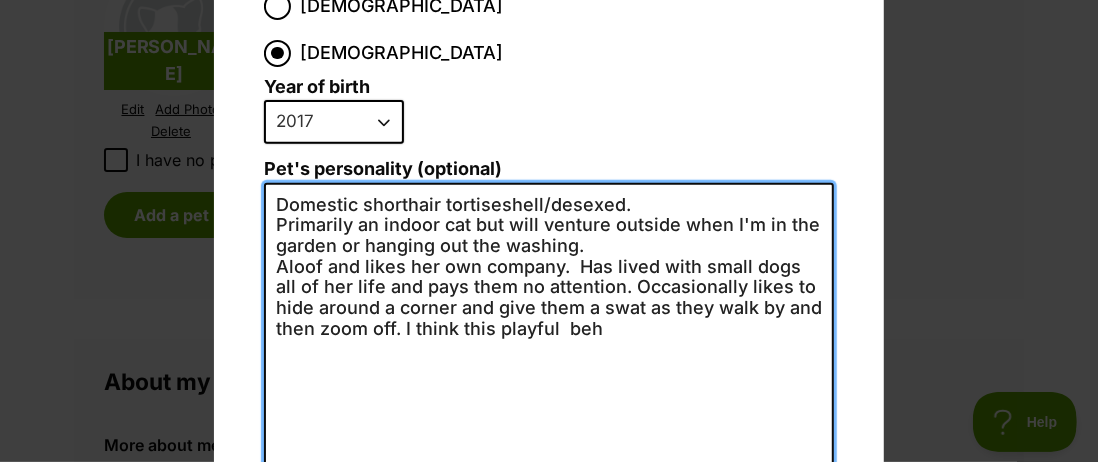 click on "Domestic shorthair tortiseshell/desexed.
Primarily an indoor cat but will venture outside when I'm in the garden or hanging out the washing.
Aloof and likes her own company.  Has lived with small dogs all of her life and pays them no attention. Occasionally likes to hide around a corner and give them a swat as they walk by and then zoom off. I think this playful  beh" at bounding box center (549, 401) 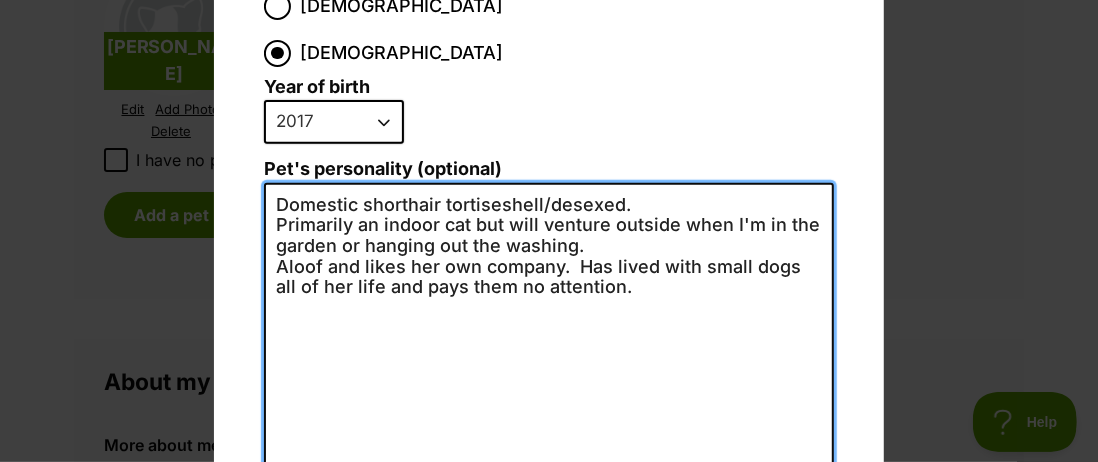 click on "Domestic shorthair tortiseshell/desexed.
Primarily an indoor cat but will venture outside when I'm in the garden or hanging out the washing.
Aloof and likes her own company.  Has lived with small dogs all of her life and pays them no attention." at bounding box center (549, 401) 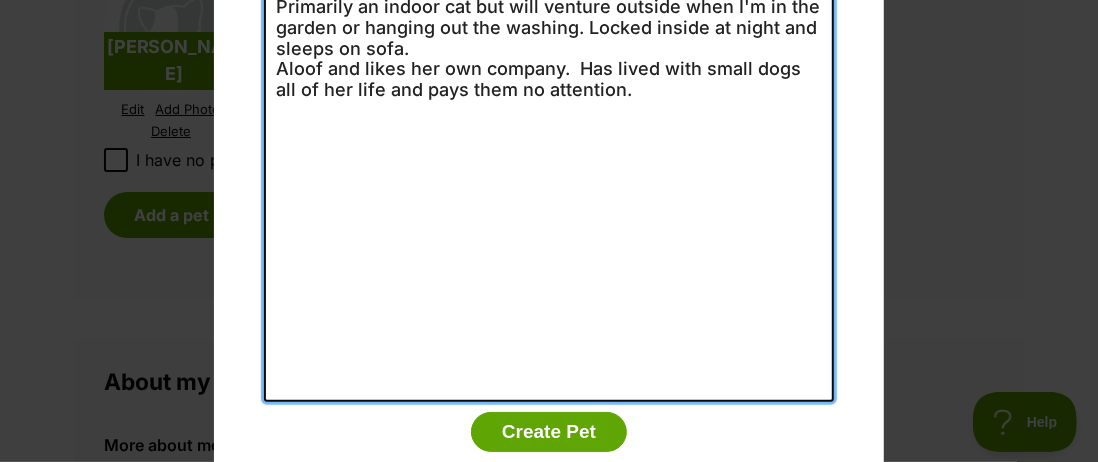 scroll, scrollTop: 604, scrollLeft: 0, axis: vertical 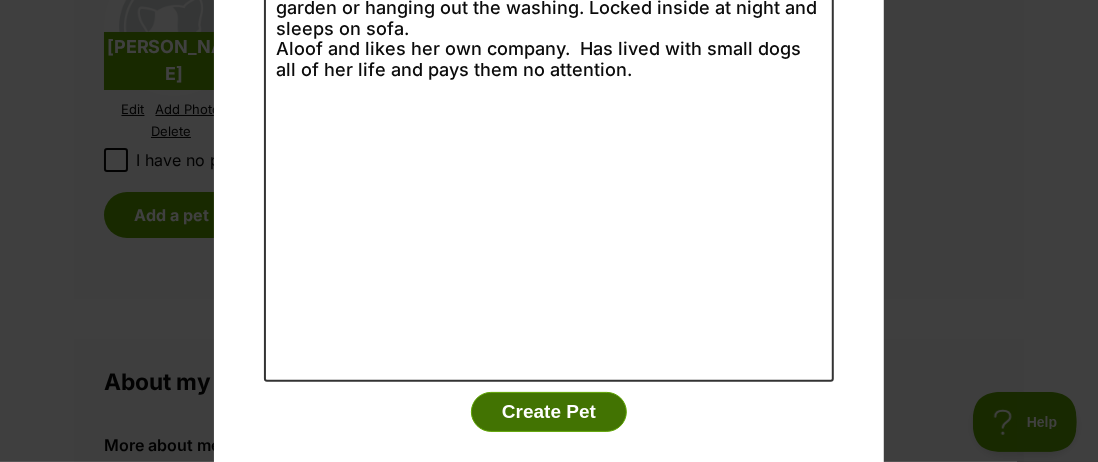 click on "Create Pet" at bounding box center [549, 412] 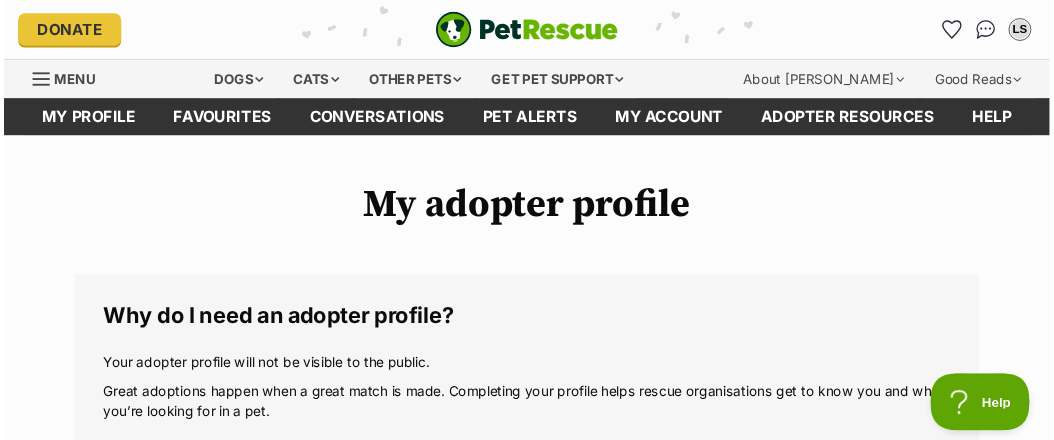scroll, scrollTop: 2100, scrollLeft: 0, axis: vertical 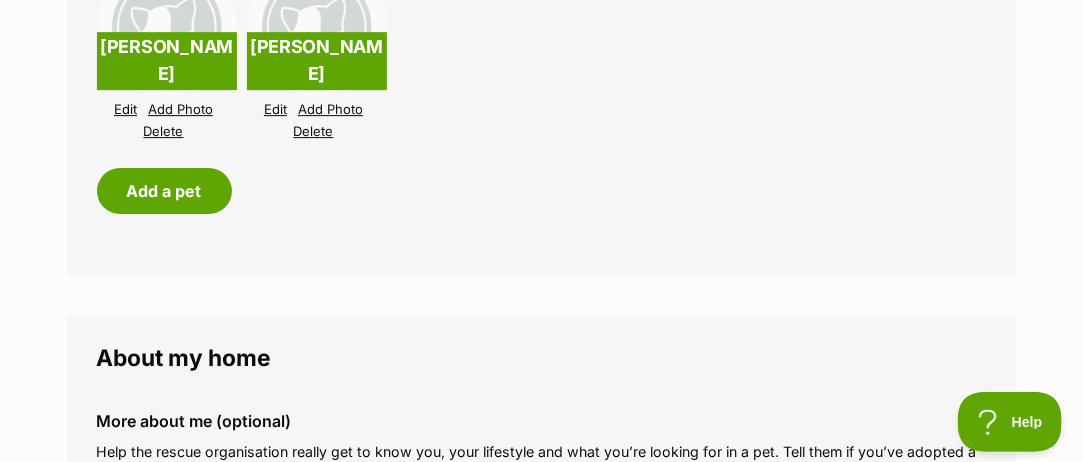 click on "Add Photo" at bounding box center [180, 109] 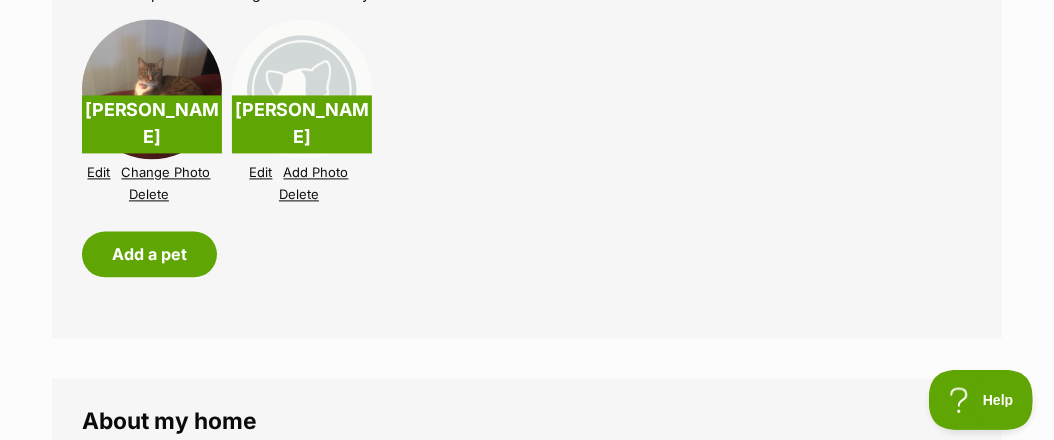 scroll, scrollTop: 2033, scrollLeft: 0, axis: vertical 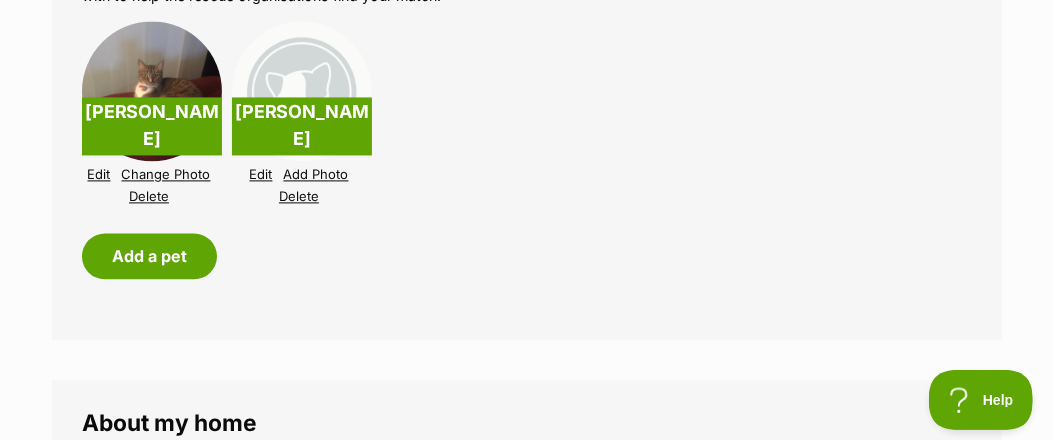 click on "Add Photo" at bounding box center (316, 174) 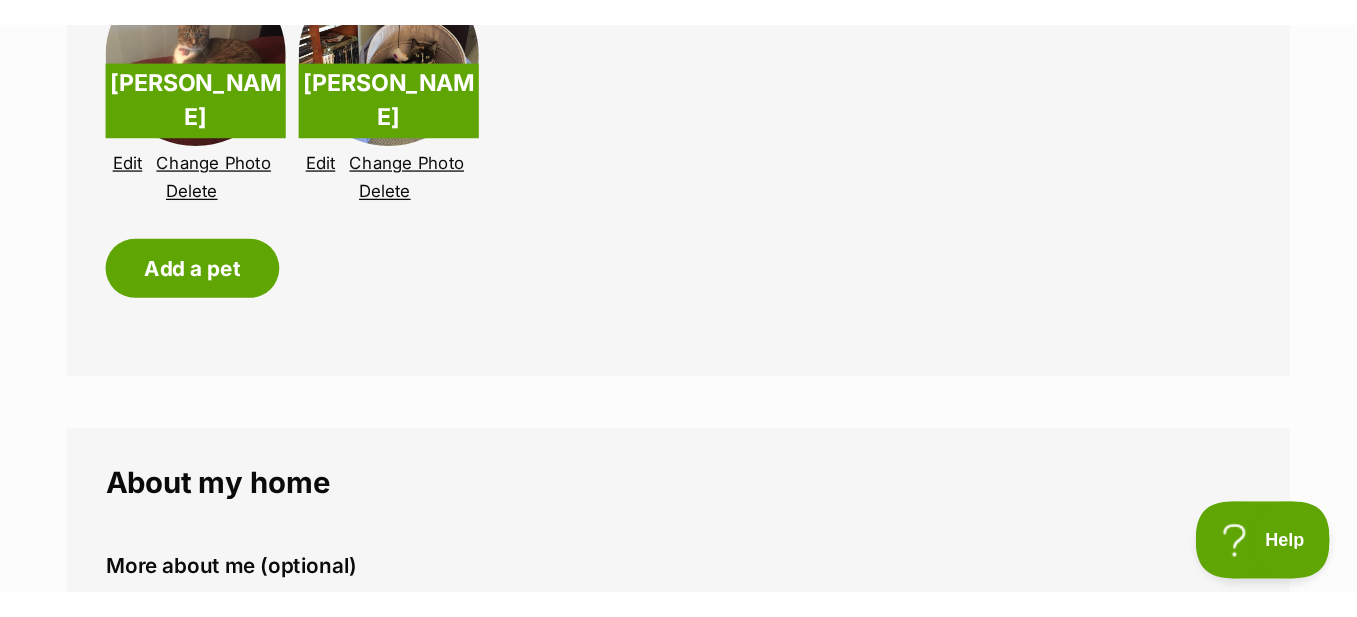 scroll, scrollTop: 2033, scrollLeft: 0, axis: vertical 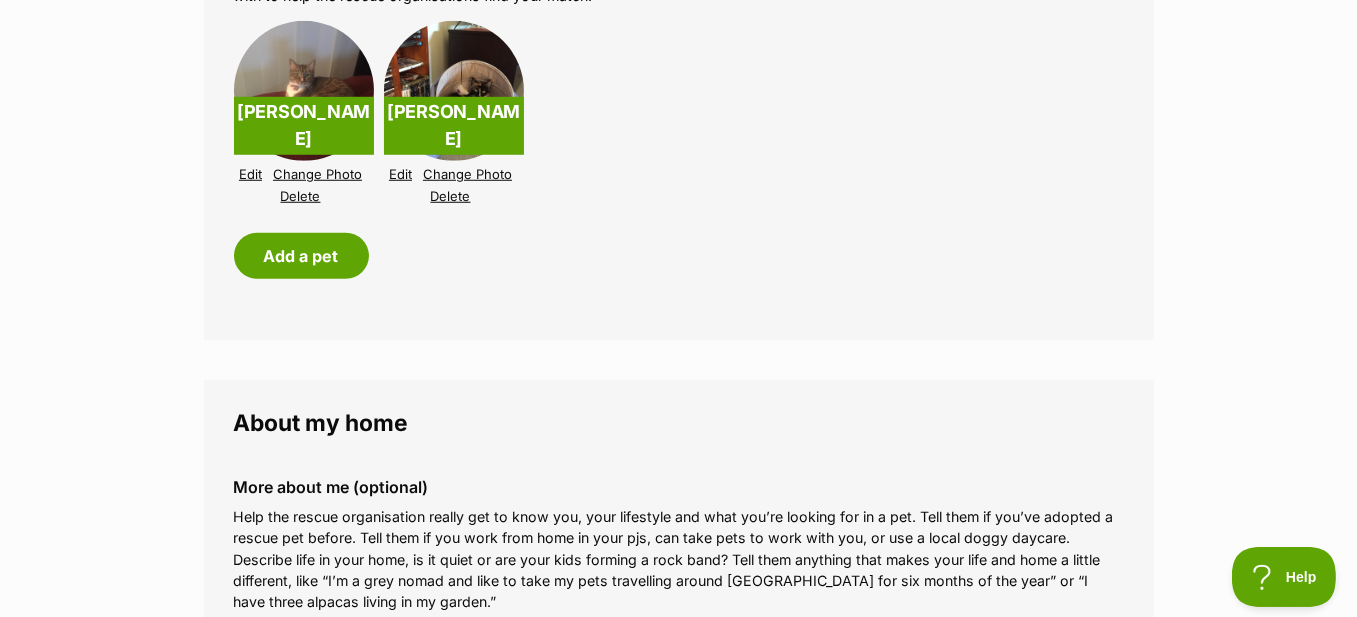 click on "Edit" at bounding box center (250, 174) 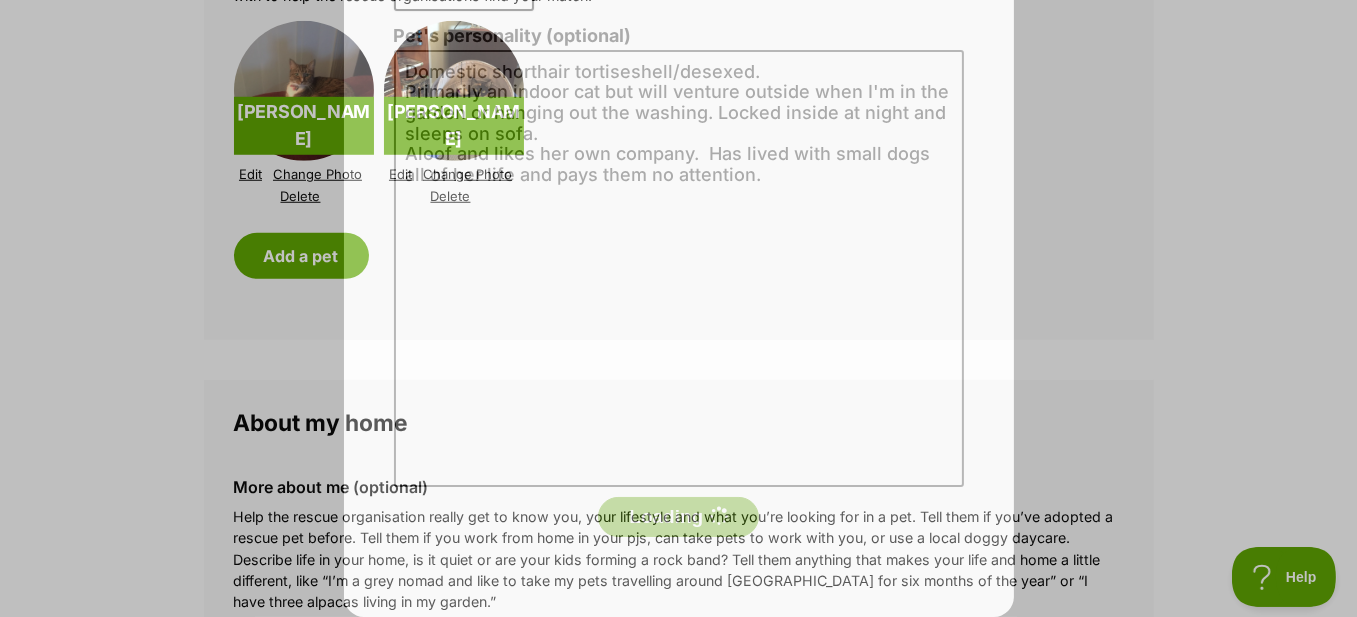 scroll, scrollTop: 448, scrollLeft: 0, axis: vertical 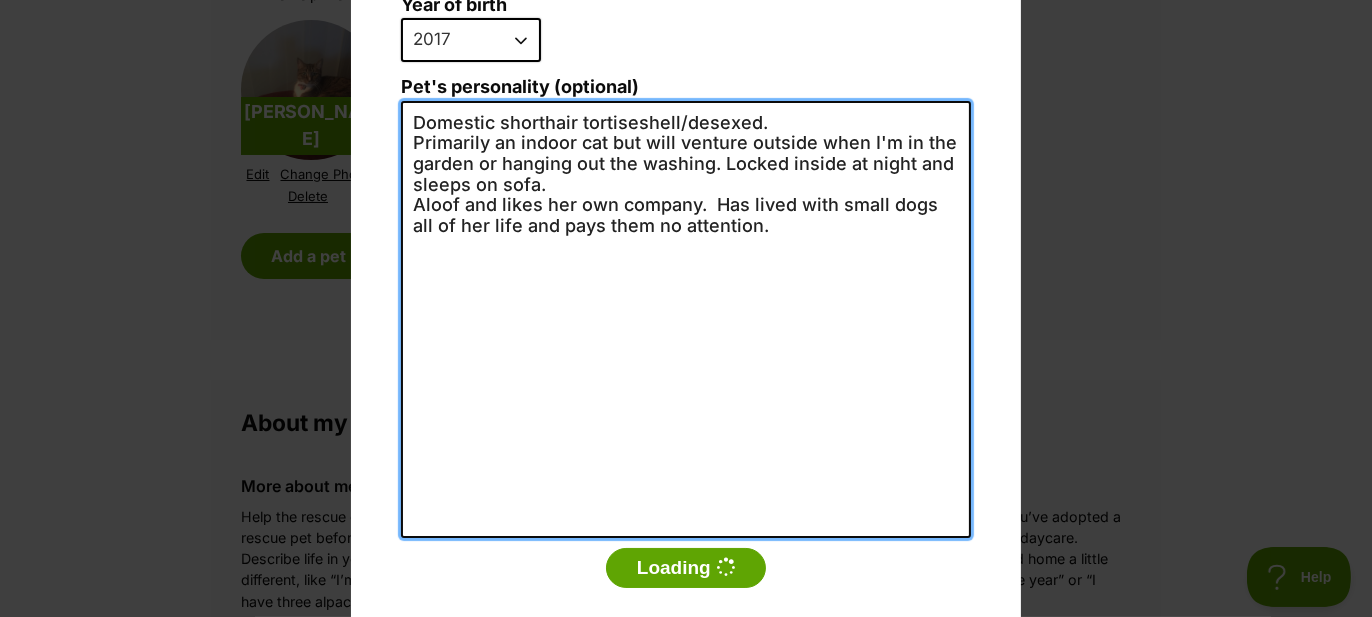 click on "Domestic shorthair tortiseshell/desexed.
Primarily an indoor cat but will venture outside when I'm in the garden or hanging out the washing. Locked inside at night and sleeps on sofa.
Aloof and likes her own company.  Has lived with small dogs all of her life and pays them no attention." at bounding box center [686, 319] 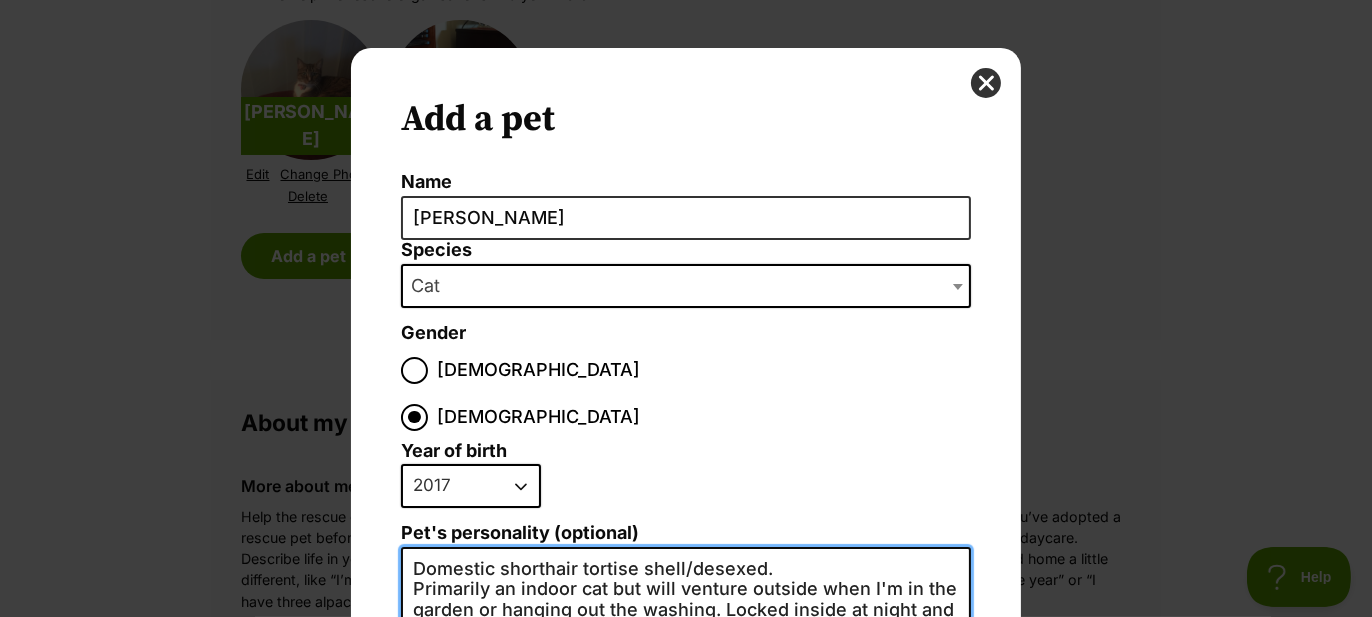 scroll, scrollTop: 0, scrollLeft: 0, axis: both 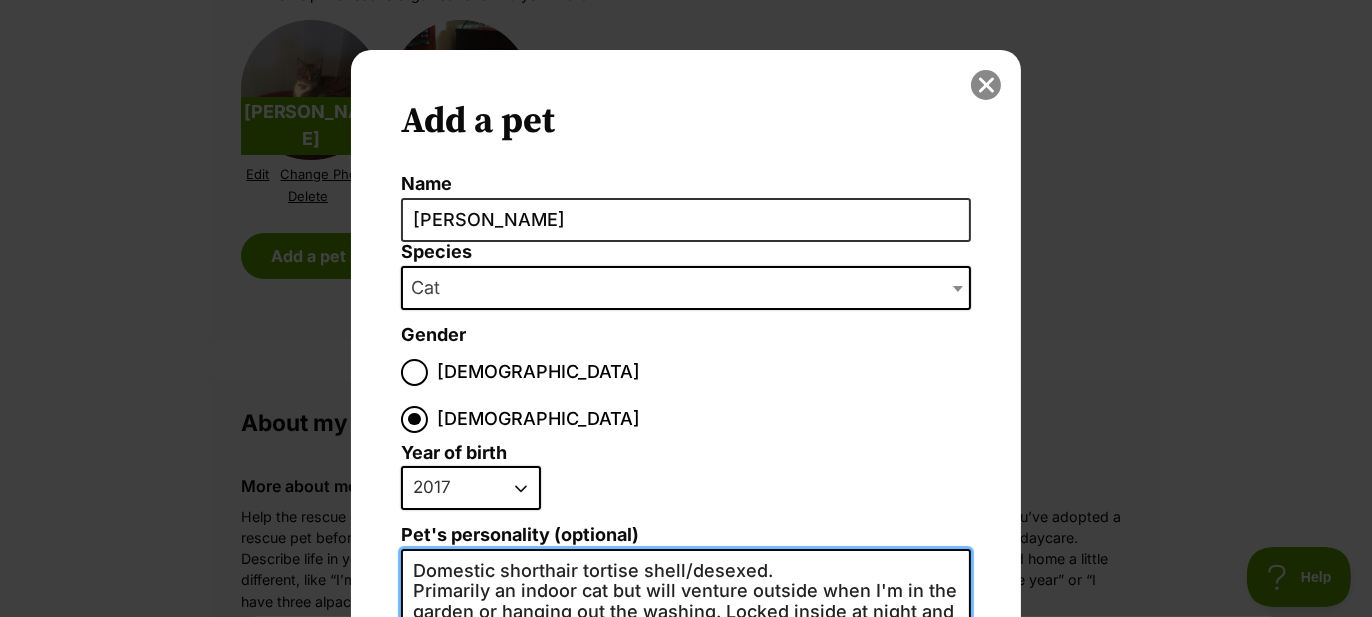 type on "Domestic shorthair tortise shell/desexed.
Primarily an indoor cat but will venture outside when I'm in the garden or hanging out the washing. Locked inside at night and sleeps on sofa.
Aloof and likes her own company.  Has lived with small dogs all of her life and pays them no attention." 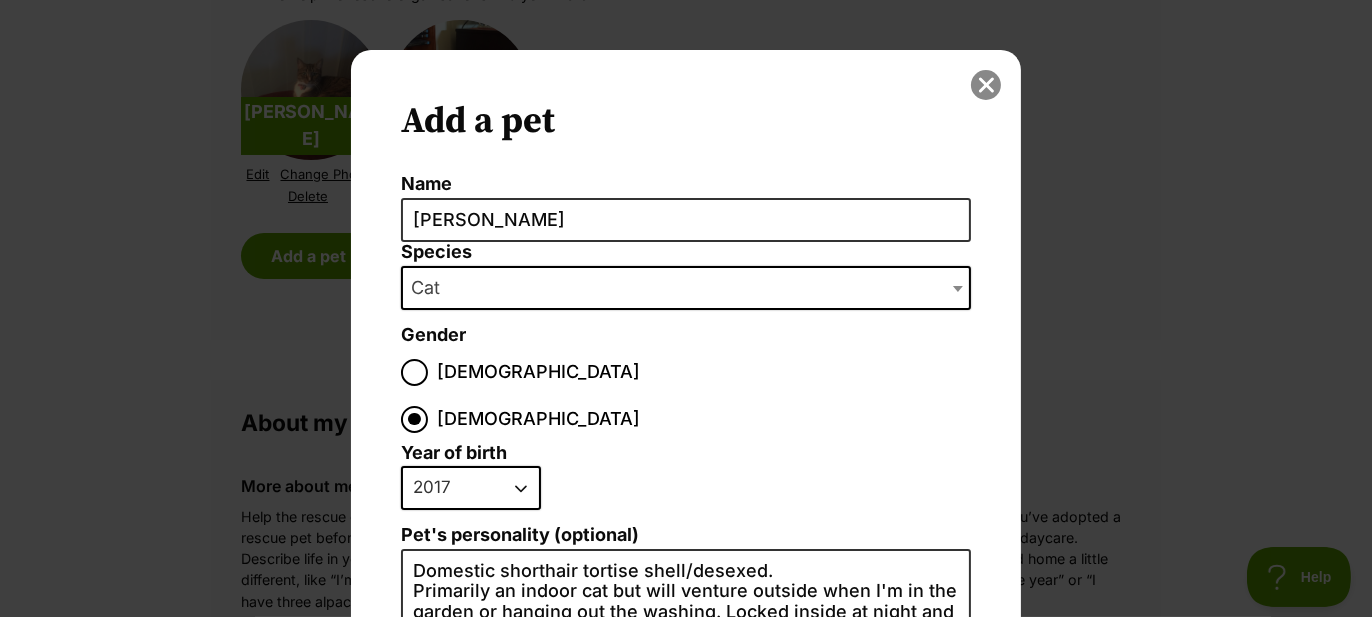 click at bounding box center [986, 85] 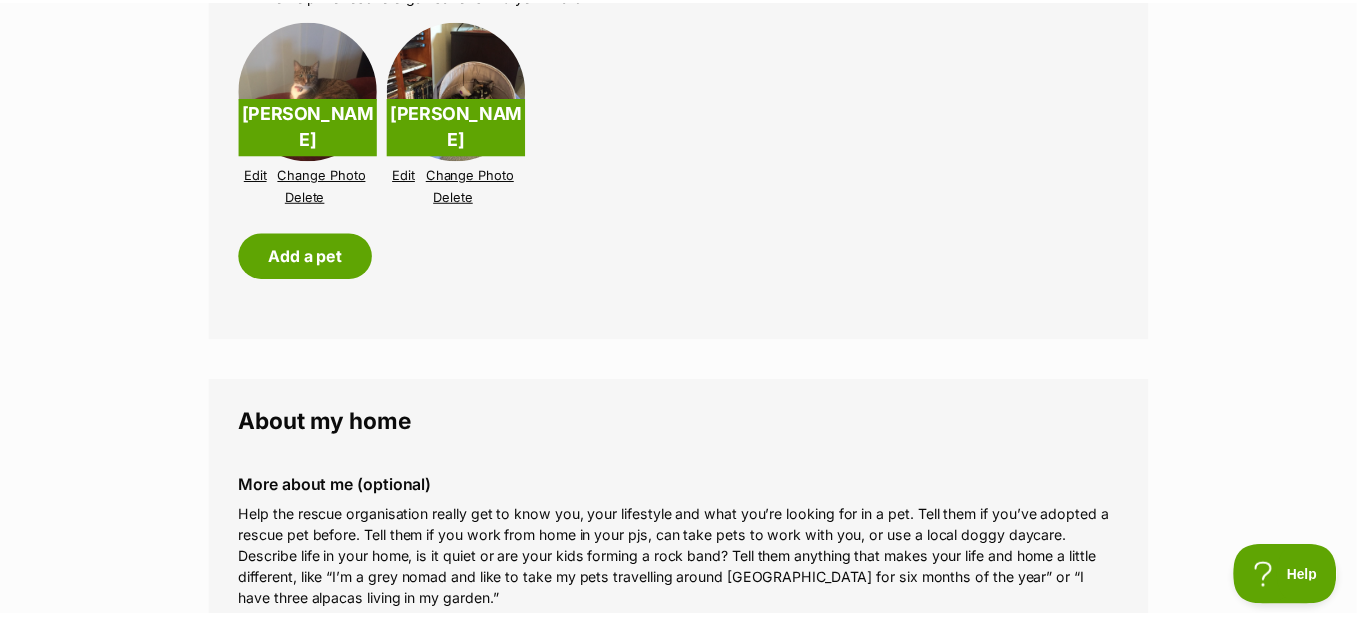 scroll, scrollTop: 2032, scrollLeft: 0, axis: vertical 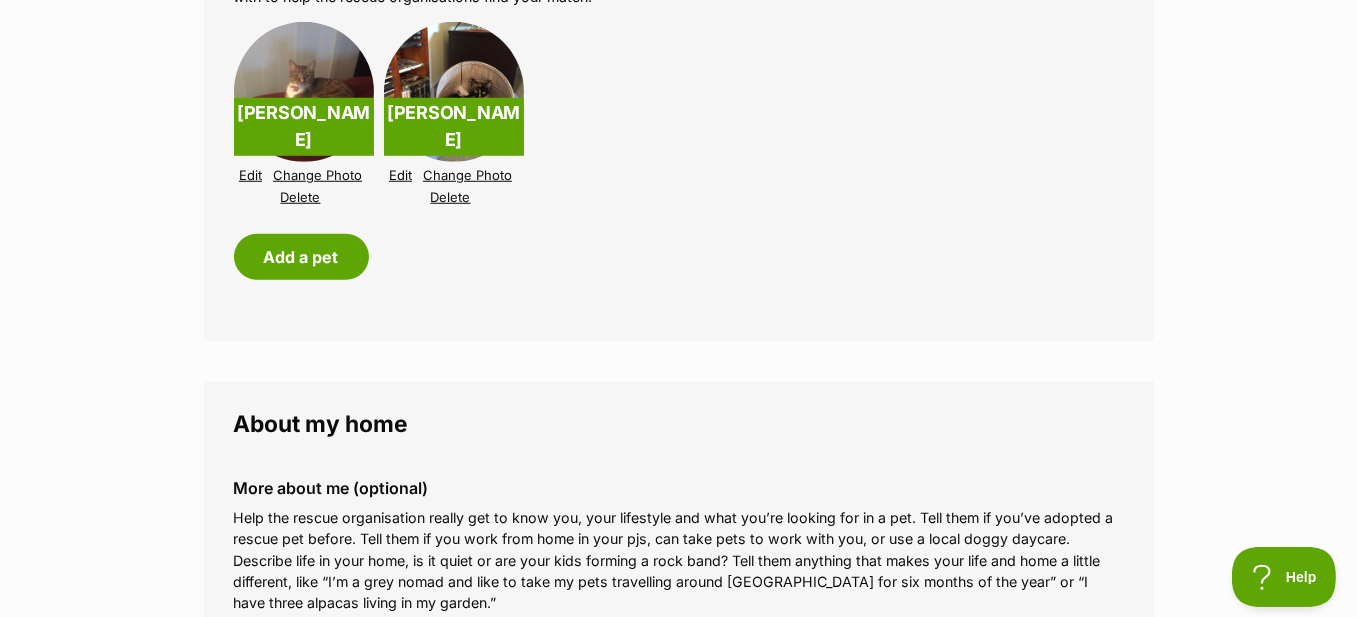 click on "Edit" at bounding box center [250, 175] 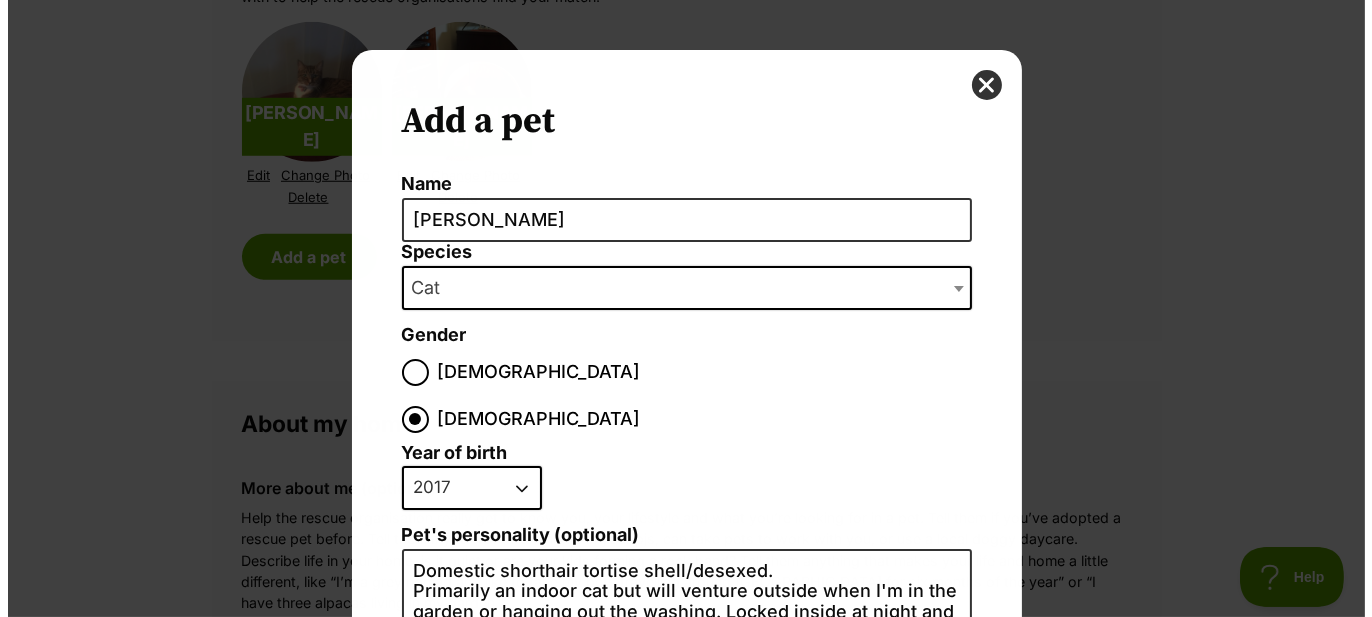 scroll, scrollTop: 0, scrollLeft: 0, axis: both 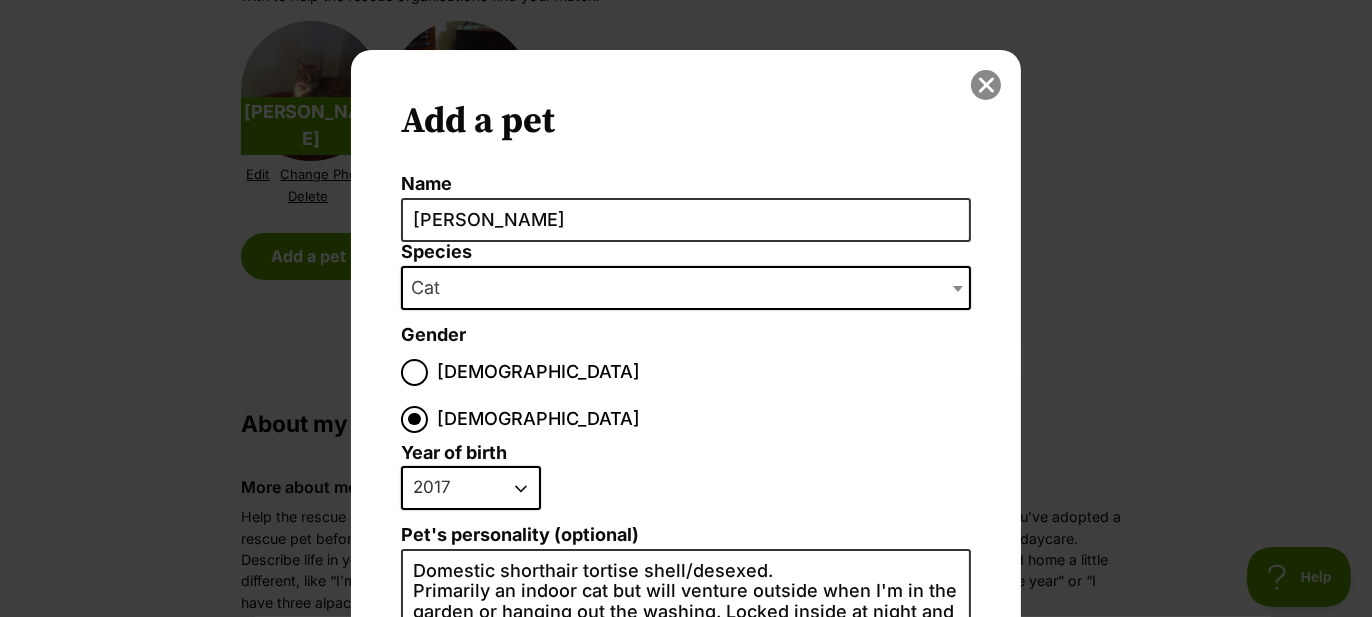 drag, startPoint x: 981, startPoint y: 70, endPoint x: 984, endPoint y: 89, distance: 19.235384 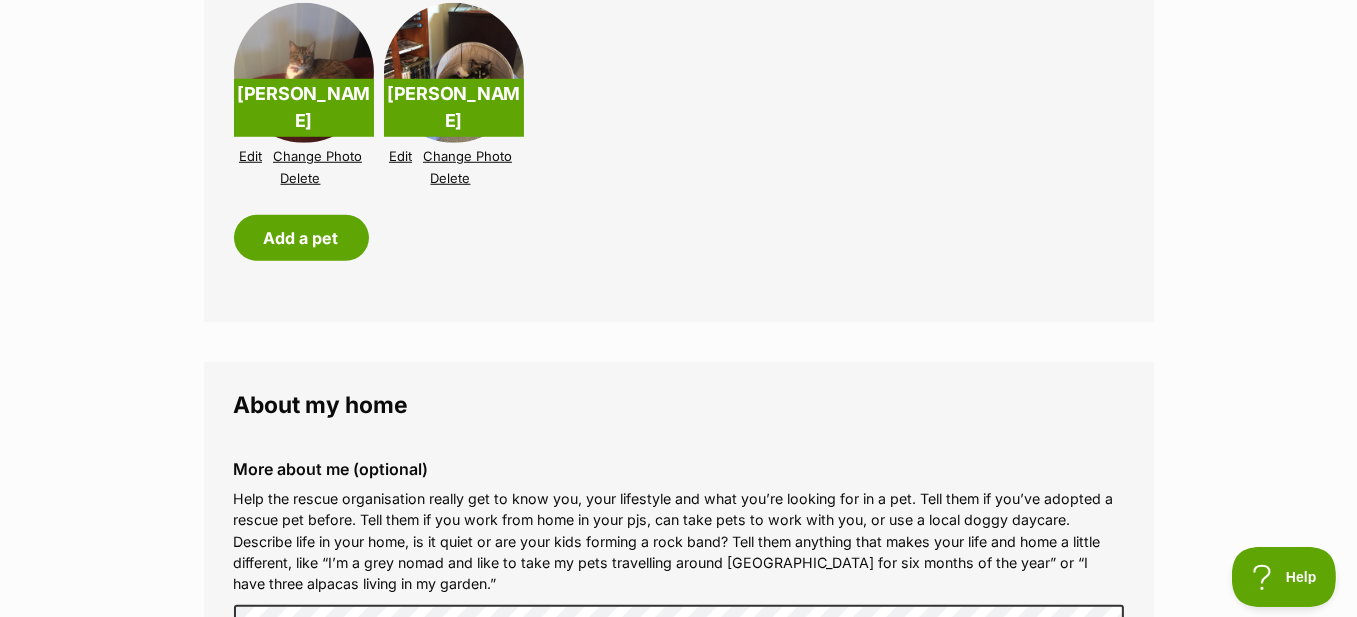 scroll, scrollTop: 1965, scrollLeft: 0, axis: vertical 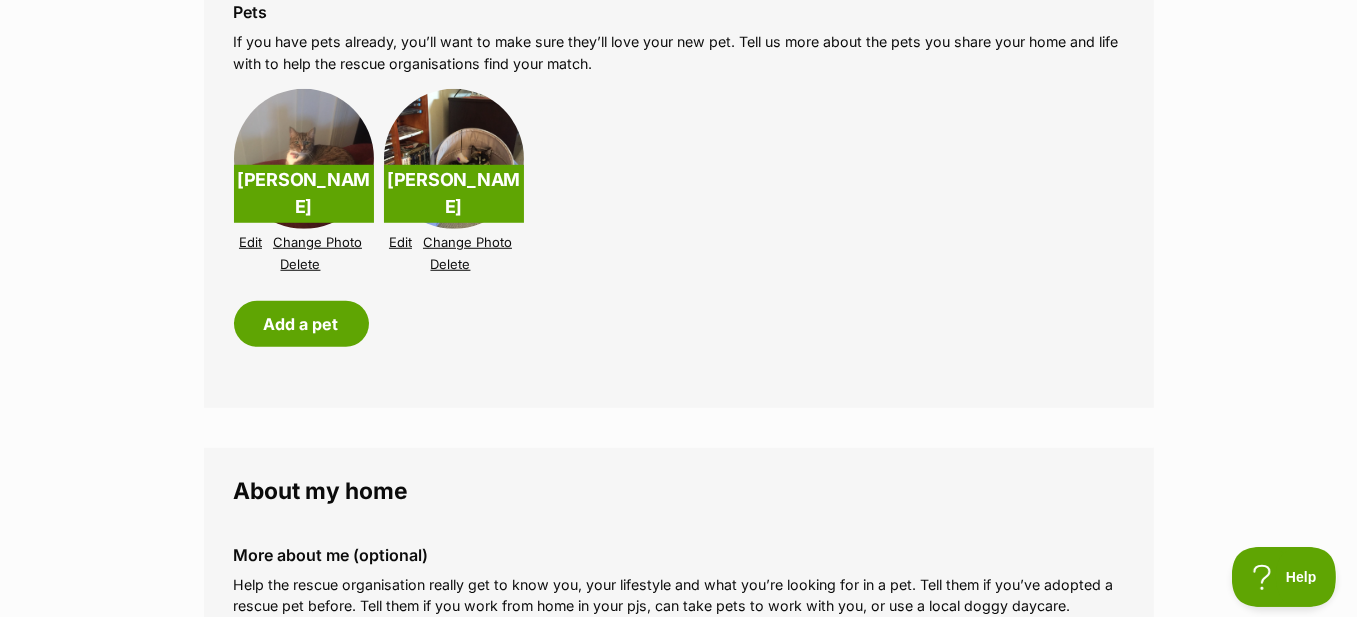 click at bounding box center [304, 159] 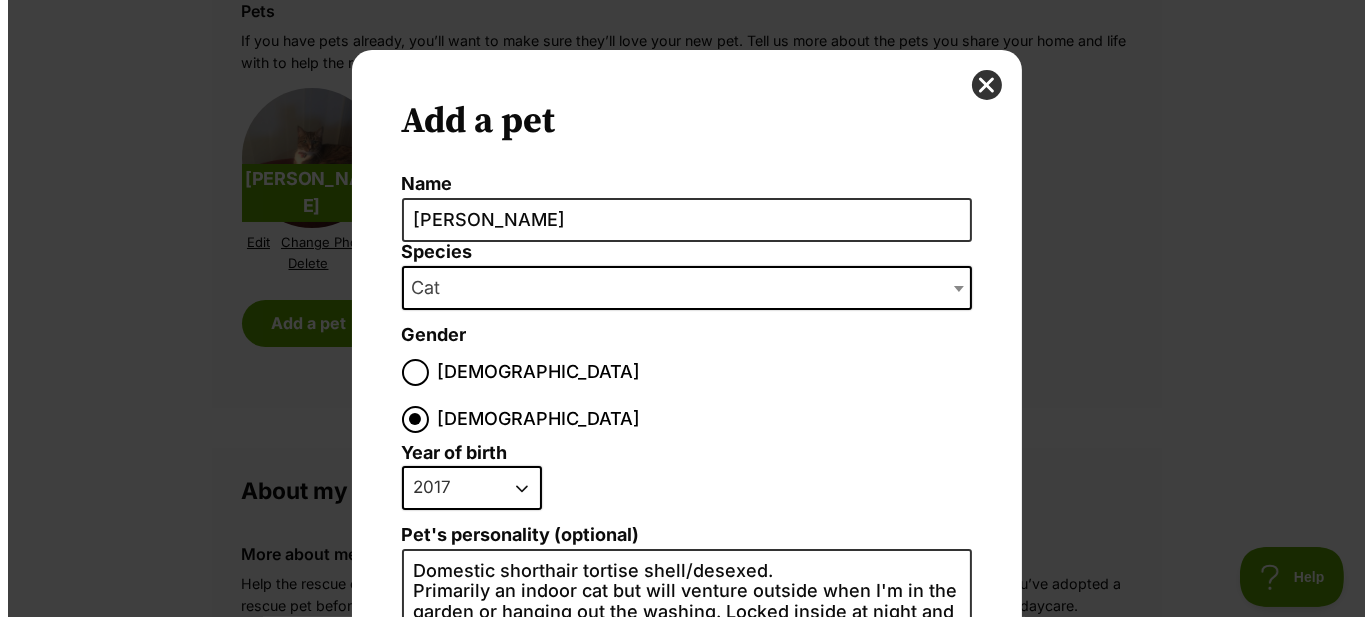 scroll, scrollTop: 0, scrollLeft: 0, axis: both 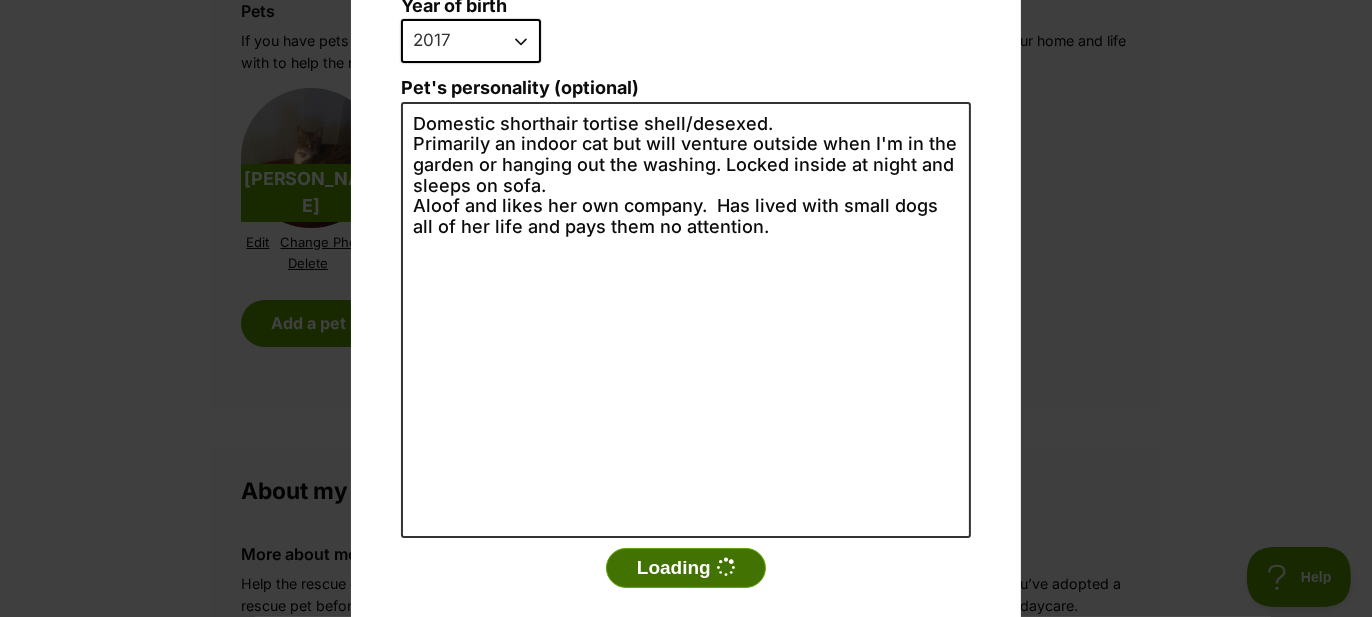 click at bounding box center [725, 567] 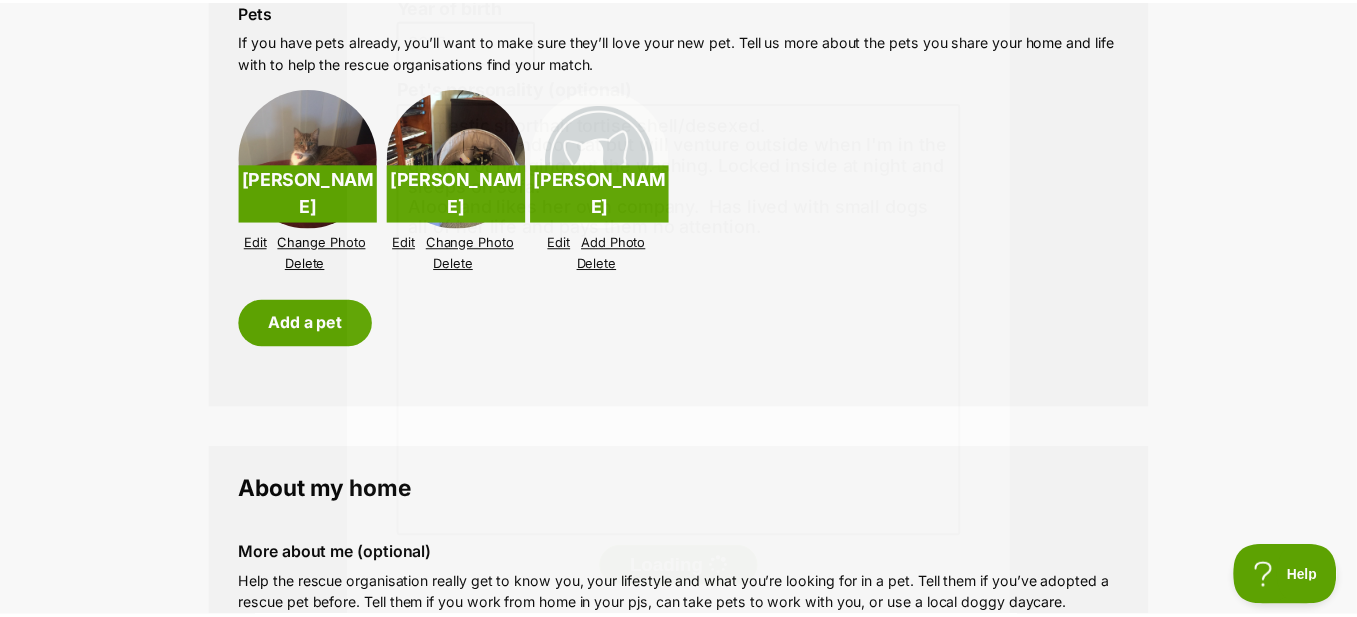 scroll, scrollTop: 1965, scrollLeft: 0, axis: vertical 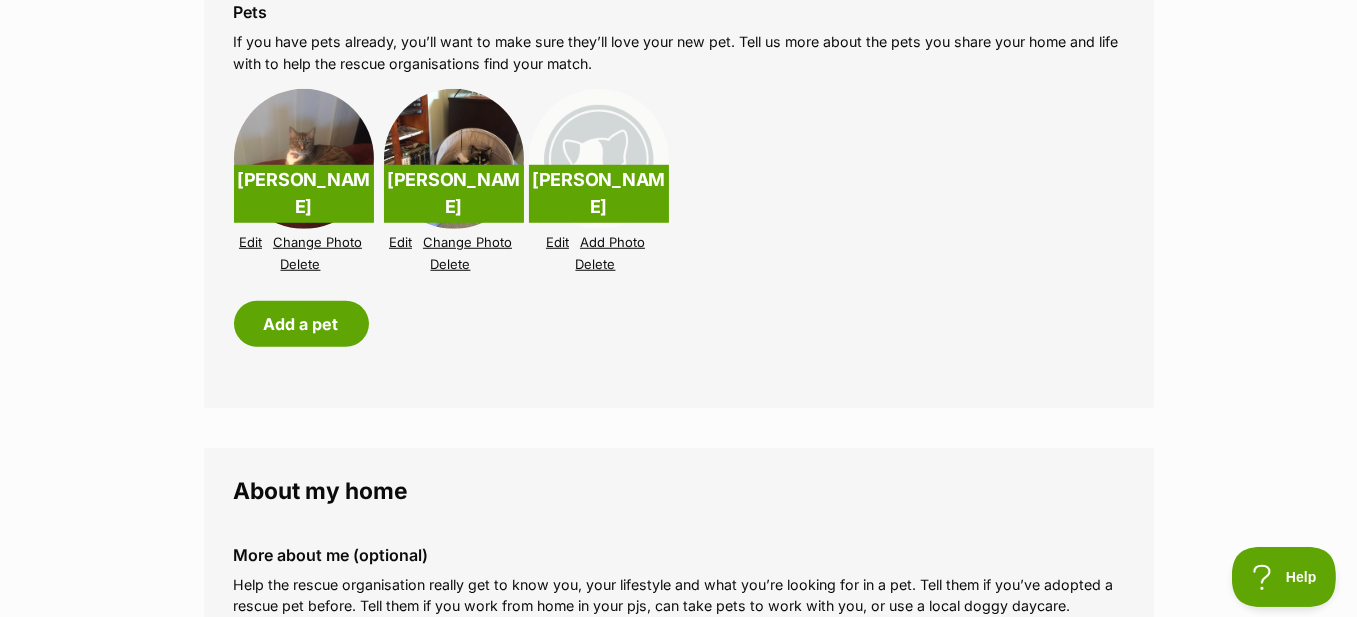 drag, startPoint x: 597, startPoint y: 259, endPoint x: 760, endPoint y: 74, distance: 246.56439 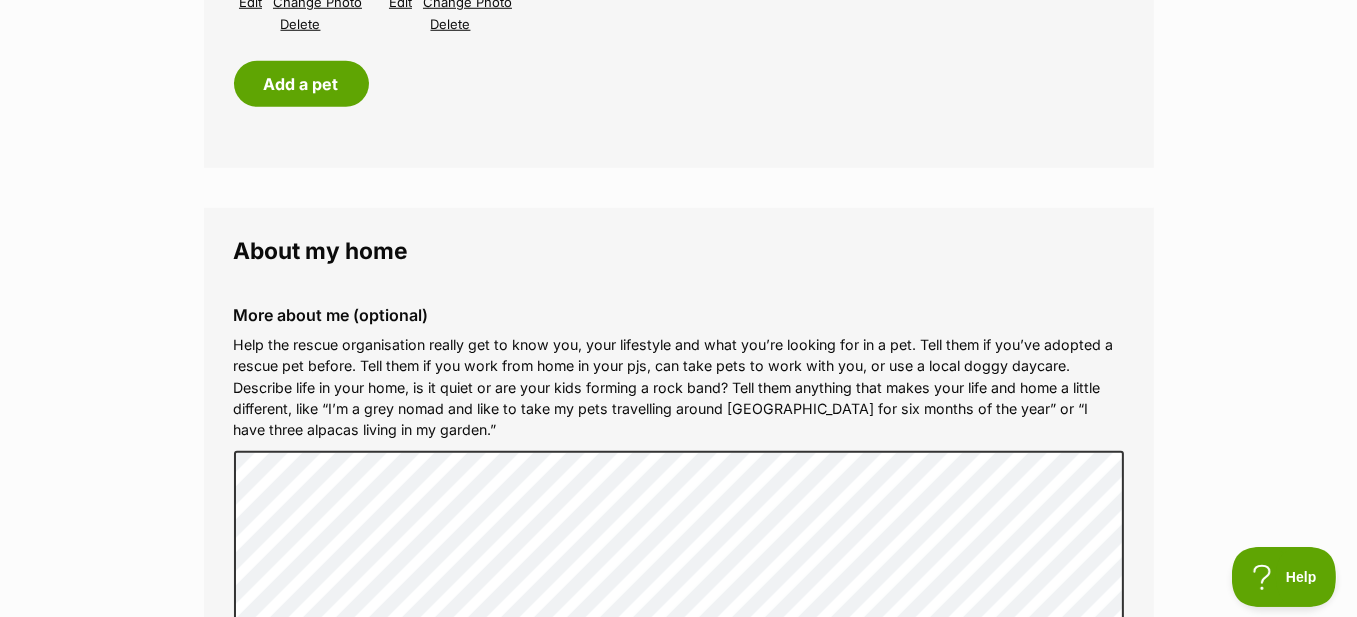 scroll, scrollTop: 2065, scrollLeft: 0, axis: vertical 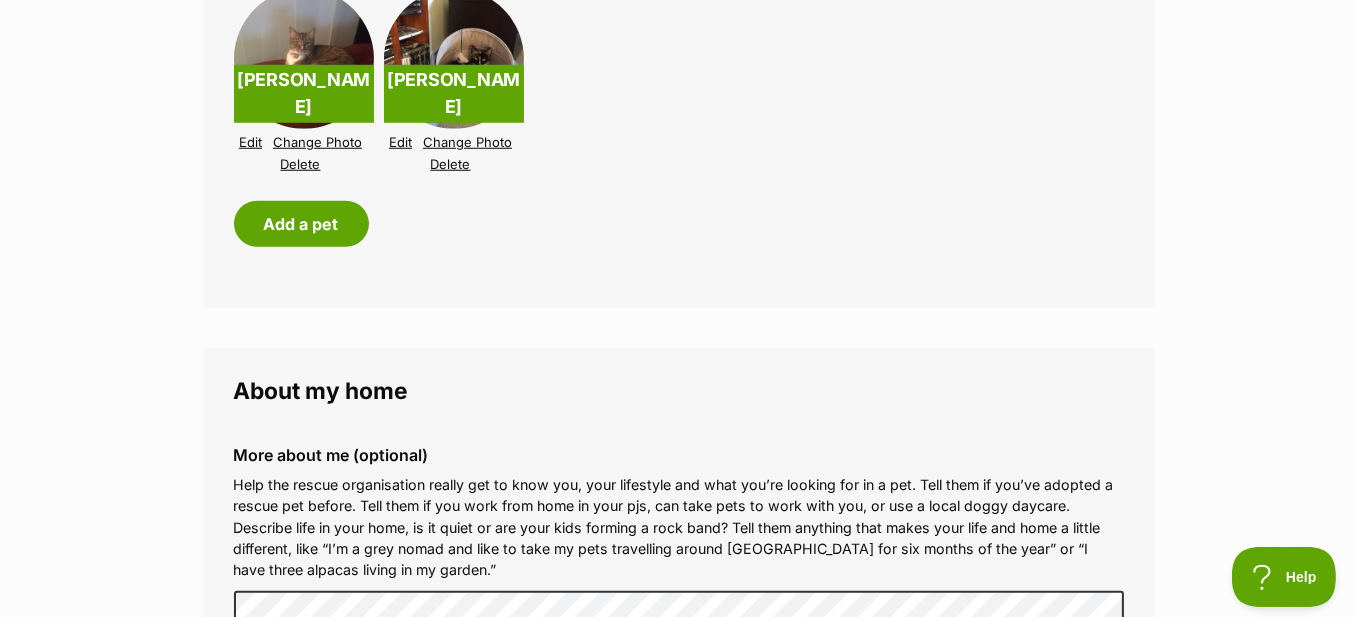 click on "[PERSON_NAME]" at bounding box center [304, 94] 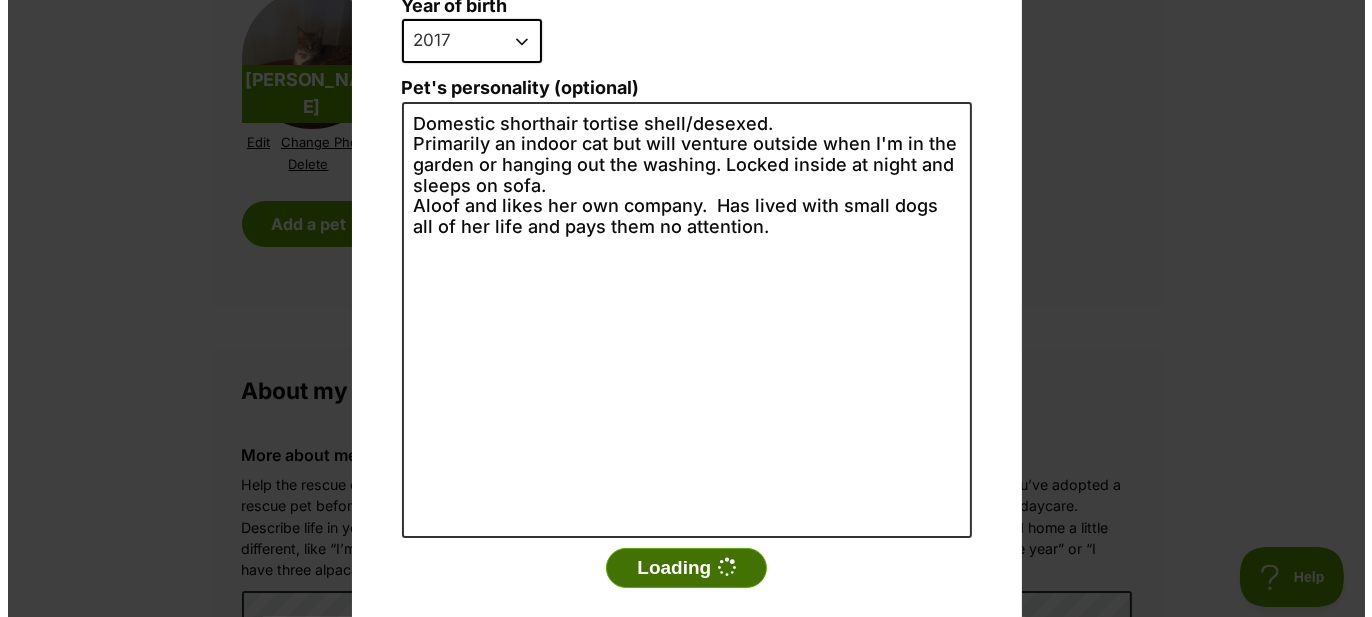 scroll, scrollTop: 0, scrollLeft: 0, axis: both 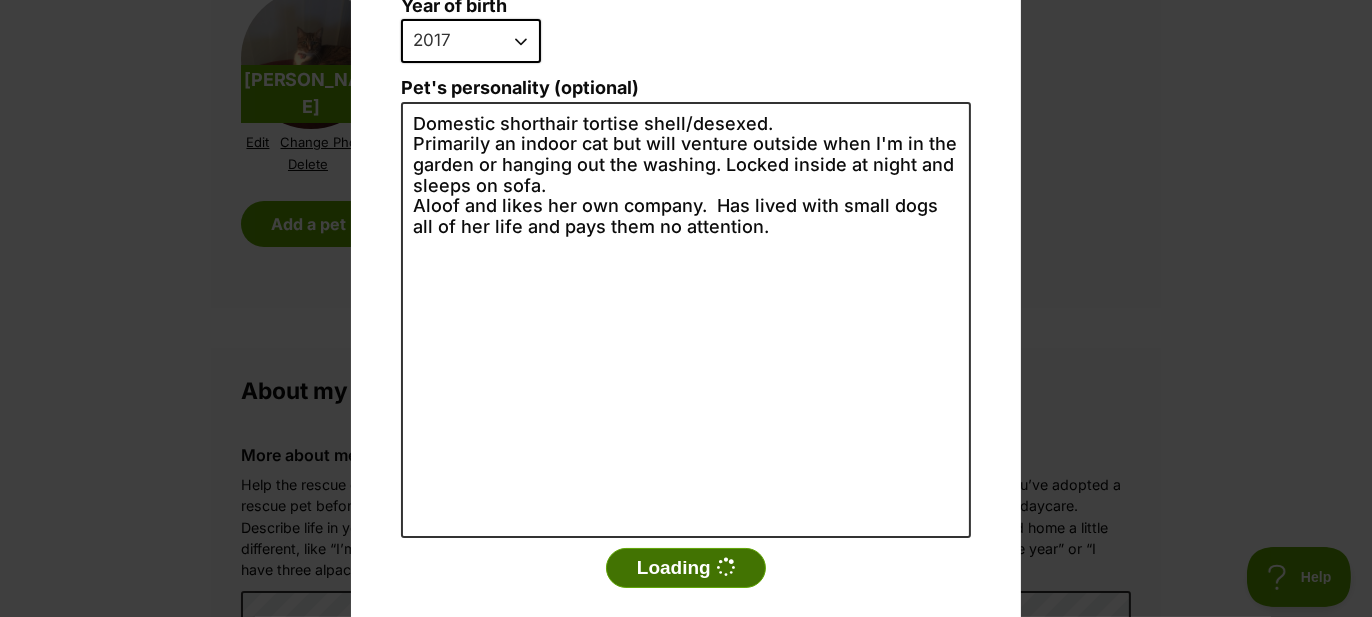 click on "Add a pet
Name Phoebe
Species
Bird
Cat
Dog
Farm Animal
Ferret
Guinea Pig
Horse
Rabbit
Reptile Cat
Gender
Male
Female
Size (optional)
Small
Medium
Large
Year of birth
2025
2024
2023
2022
2021
2020
2019
2018
2017
2016
2015
2014
2013
2012
2011
2010
2009
2008
2007
2006
2005
2004
2003
2002
2001
2000
1999
1998
1997
1996
1995
Pet's personality (optional) Domestic shorthair tortise shell/desexed.
Primarily an indoor cat but will venture outside when I'm in the garden or hanging out the washing. Locked inside at night and sleeps on sofa.
Aloof and likes her own company.  Has lived with small dogs all of her life and pays them no attention.
Loading" at bounding box center (686, 308) 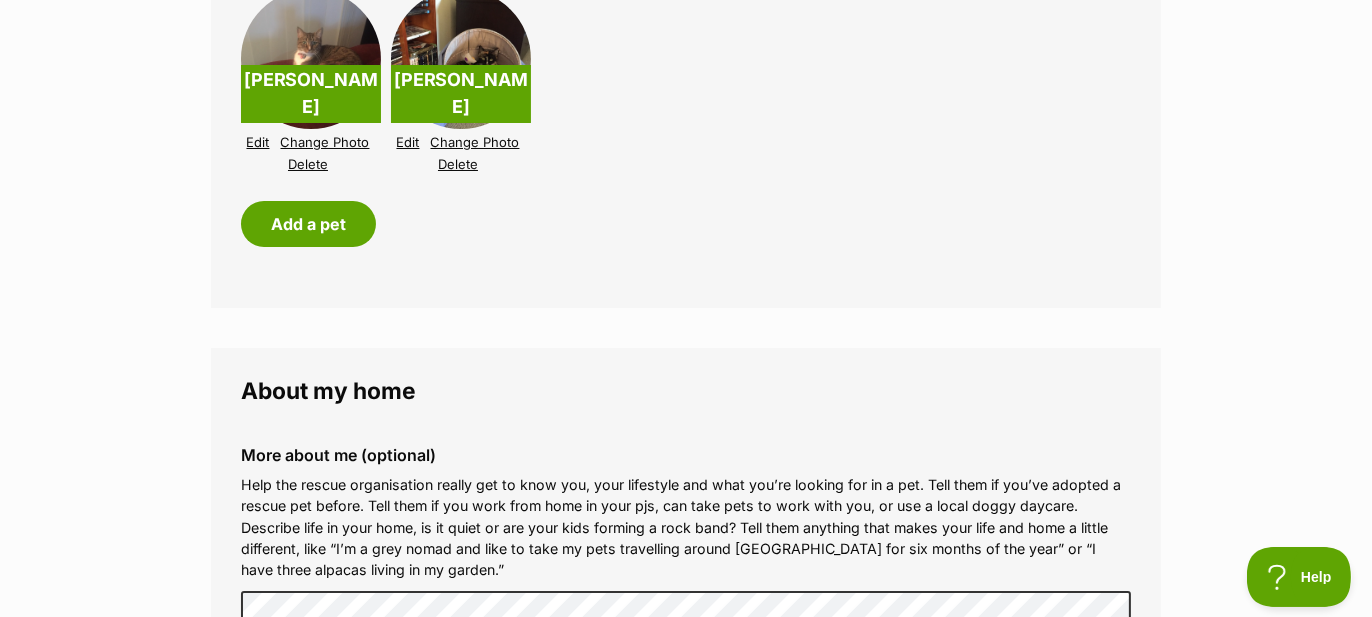 drag, startPoint x: 215, startPoint y: 204, endPoint x: 187, endPoint y: 196, distance: 29.12044 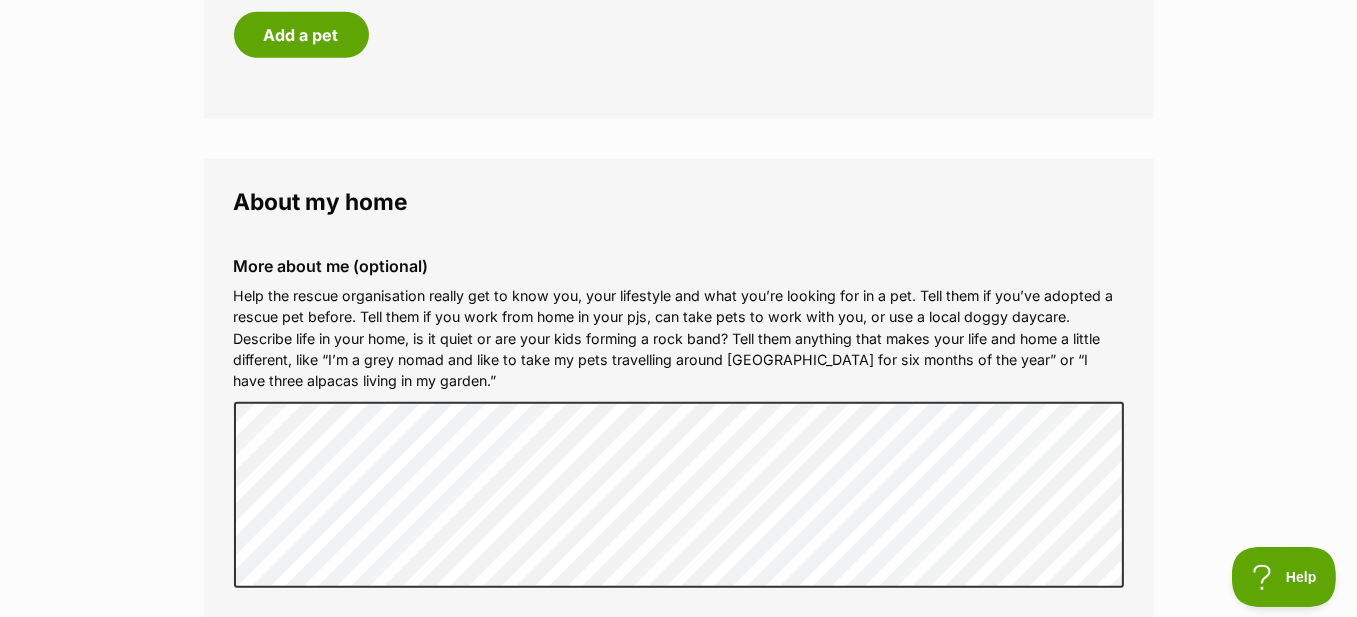 scroll, scrollTop: 2298, scrollLeft: 0, axis: vertical 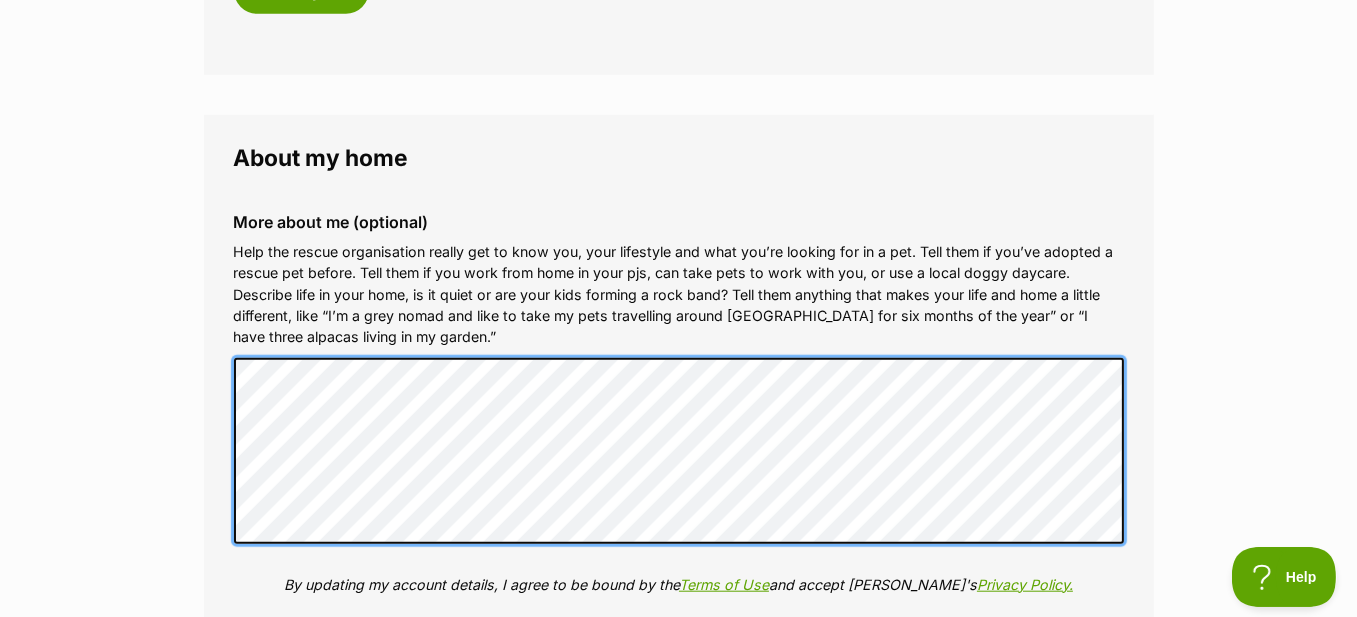click on "More about me (optional)
Help the rescue organisation really get to know you, your lifestyle and what you’re looking for in a pet. Tell them if you’ve adopted a rescue pet before. Tell them if you work from home in your pjs, can take pets to work with you, or use a local doggy daycare. Describe life in your home, is it quiet or are your kids forming a rock band? Tell them anything that makes your life and home a little different, like “I’m a grey nomad and like to take my pets travelling around Australia for six months of the year” or “I have three alpacas living in my garden.”
By updating my account details, I agree to be bound by the  Terms of Use  and accept PetRescue's  Privacy Policy." at bounding box center (679, 419) 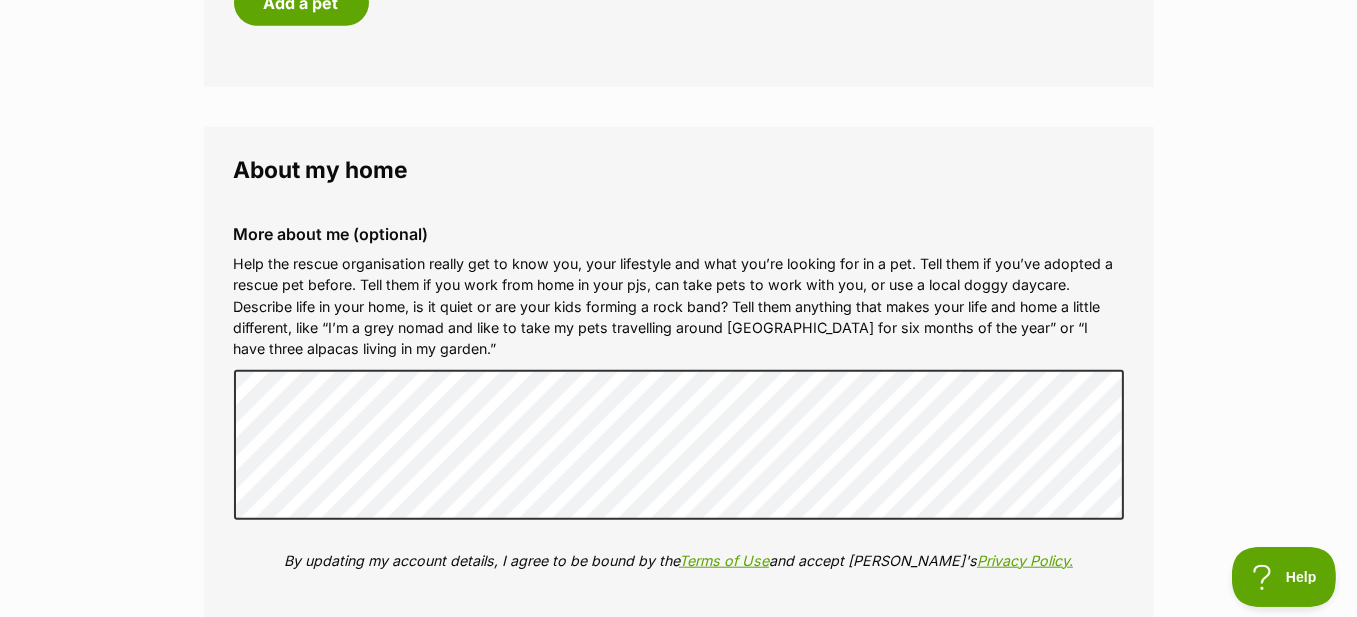scroll, scrollTop: 2298, scrollLeft: 0, axis: vertical 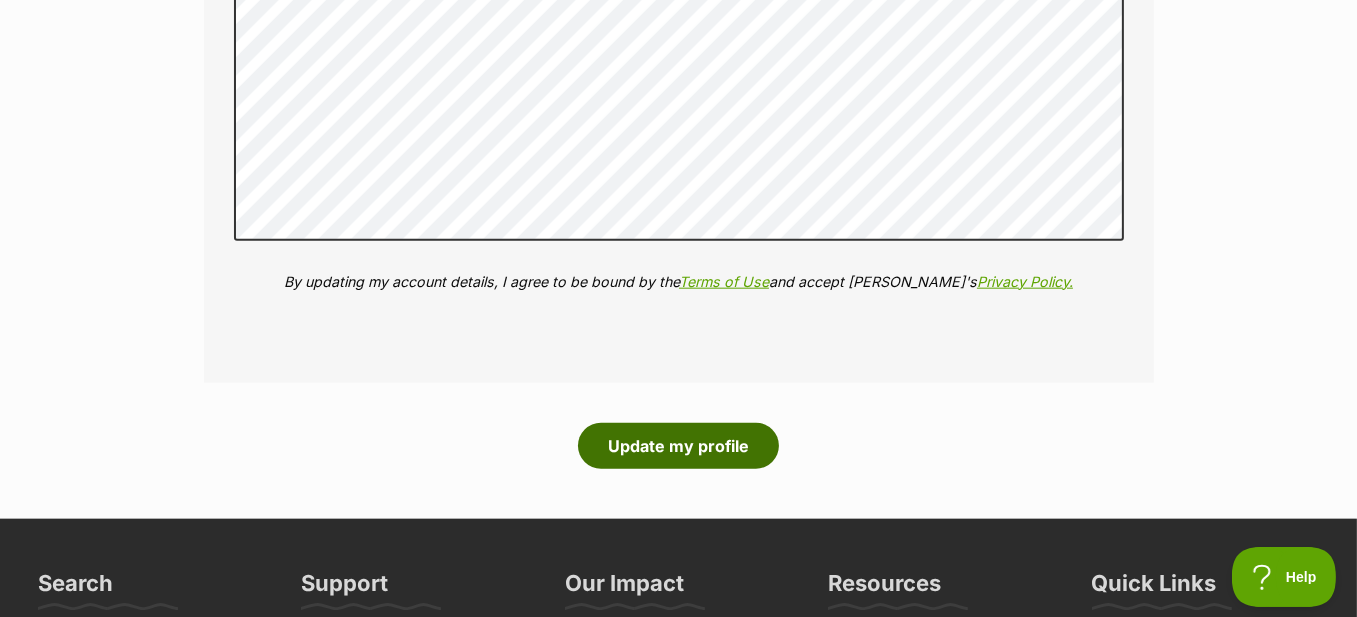 click on "Update my profile" at bounding box center (678, 446) 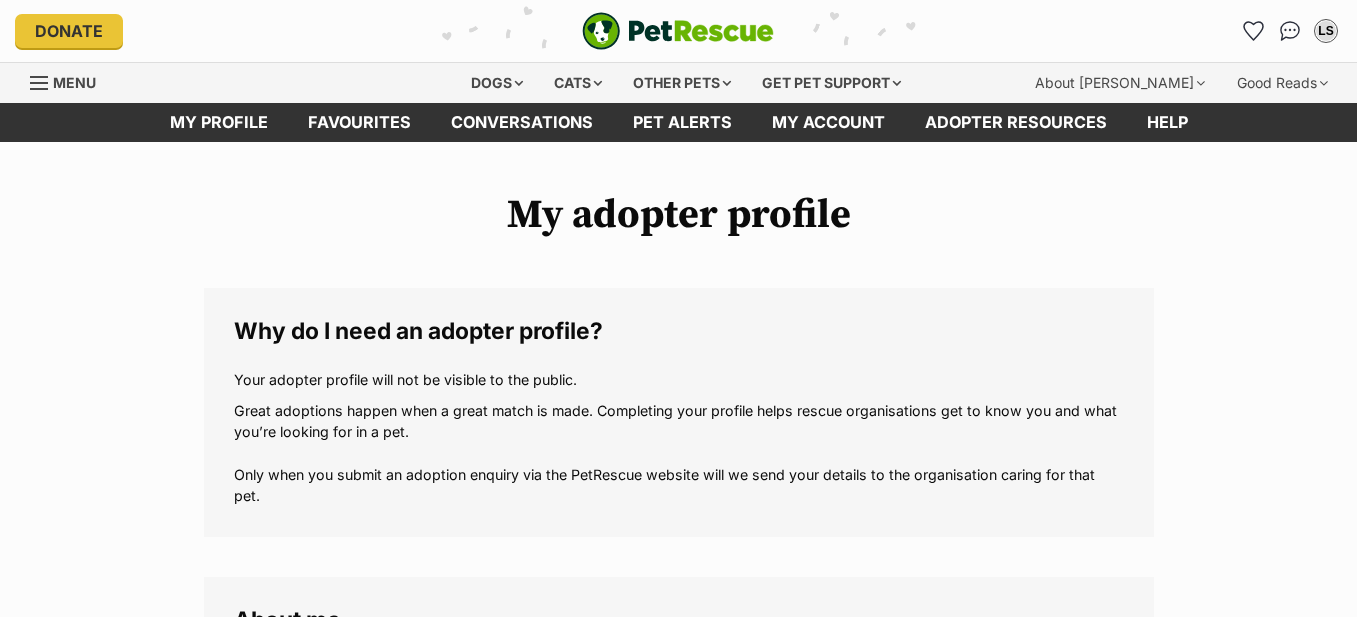 scroll, scrollTop: 0, scrollLeft: 0, axis: both 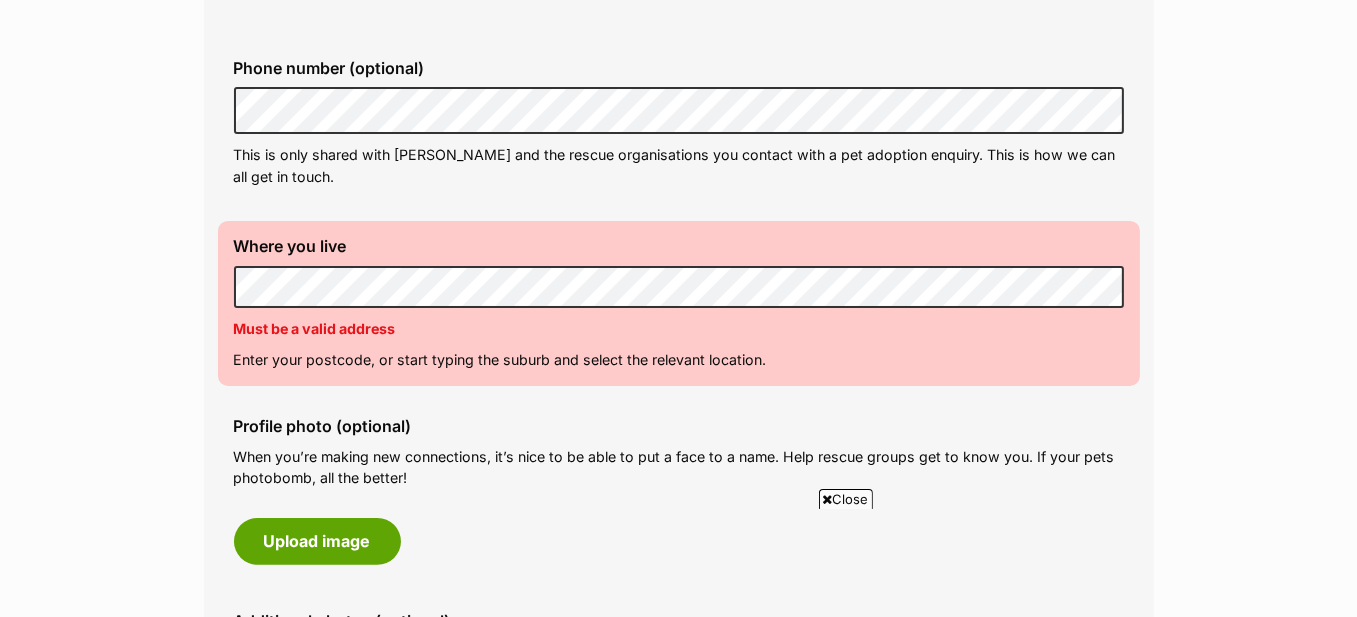 click on "Profile photo (optional)
When you’re making new connections, it’s nice to be able to put a face to a name. Help rescue groups get to know you. If your pets photobomb, all the better!
Upload image" at bounding box center (679, 490) 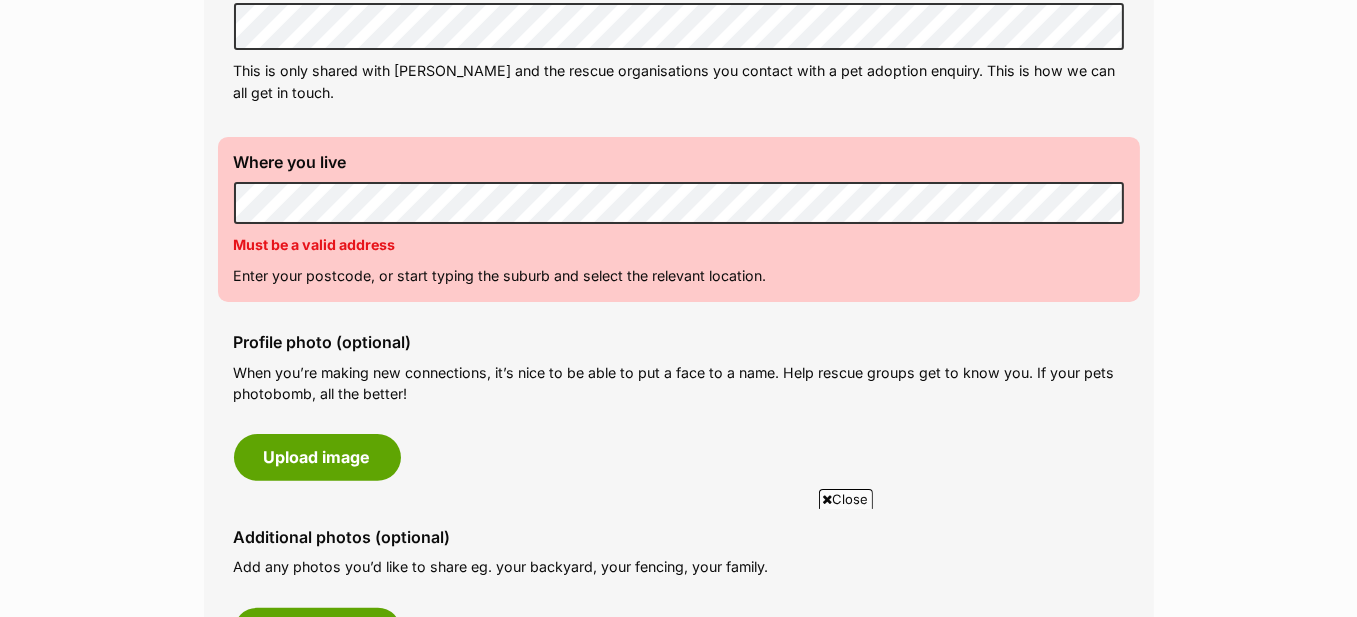 scroll, scrollTop: 733, scrollLeft: 0, axis: vertical 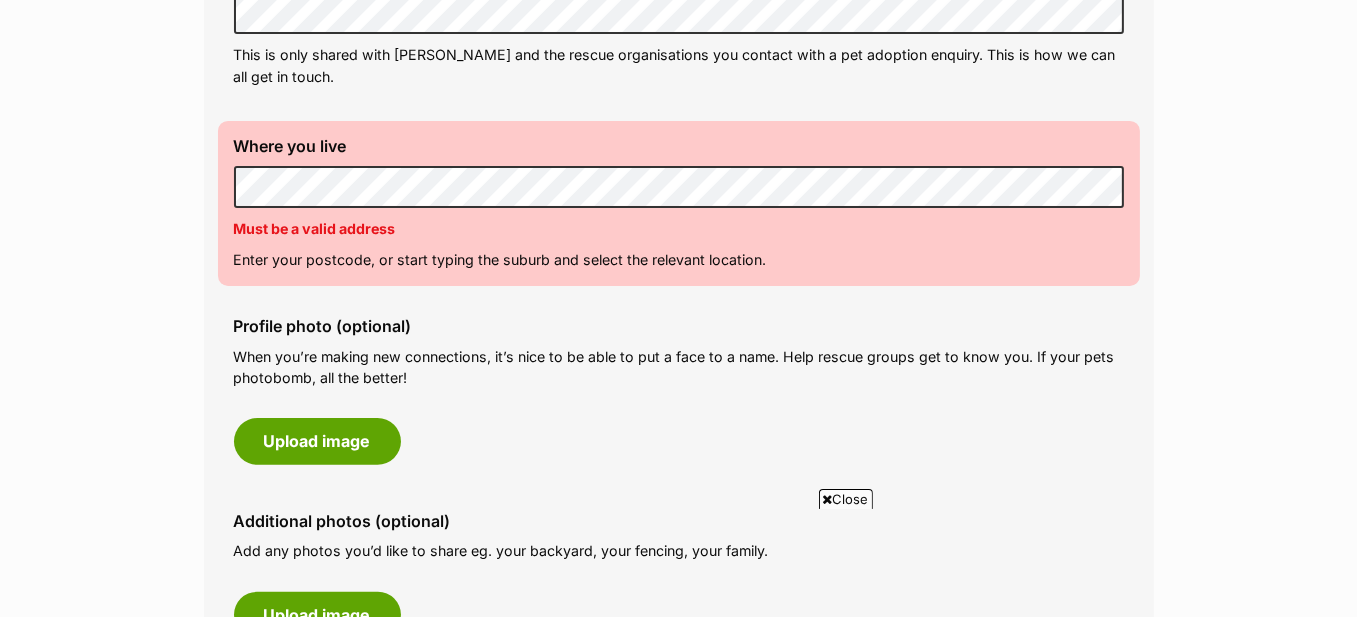 click on "Close" at bounding box center (846, 499) 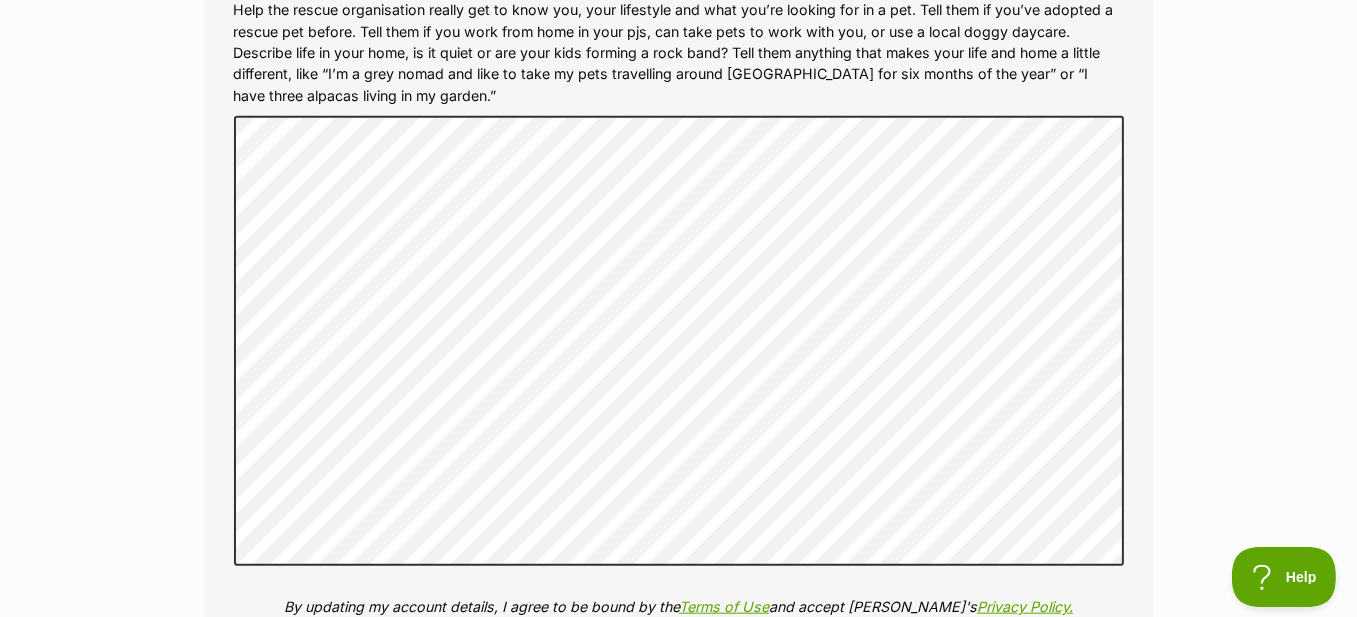 scroll, scrollTop: 2600, scrollLeft: 0, axis: vertical 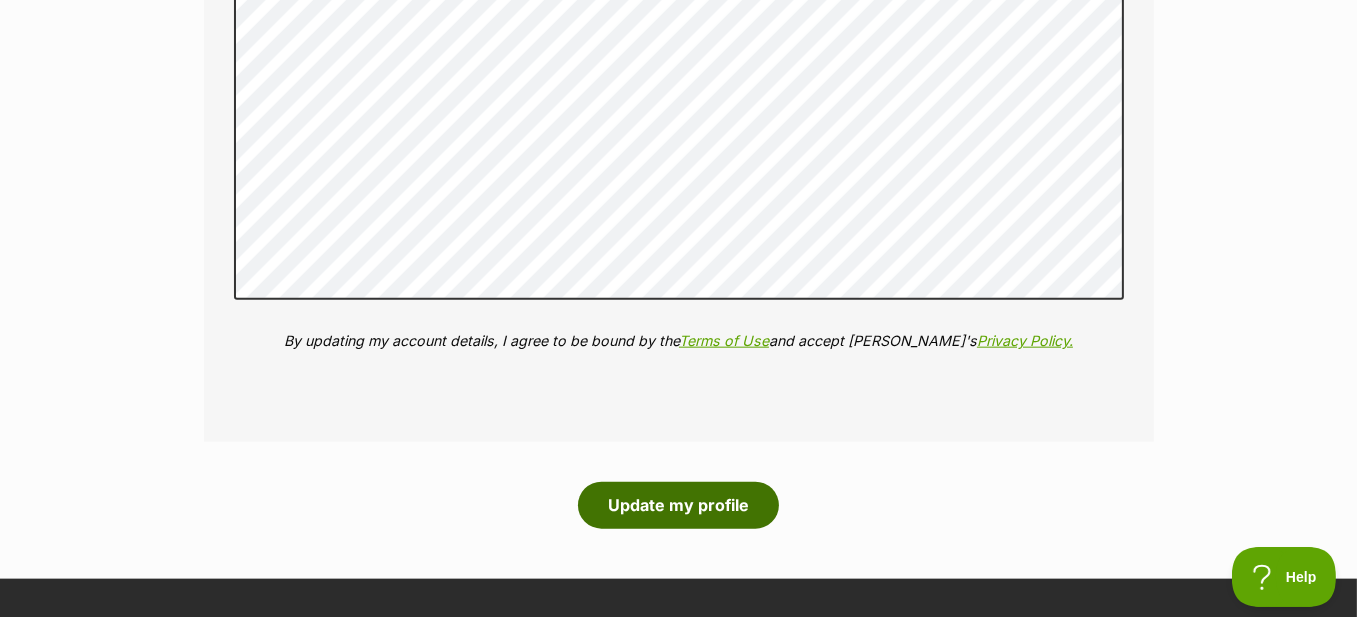 click on "Update my profile" at bounding box center [678, 505] 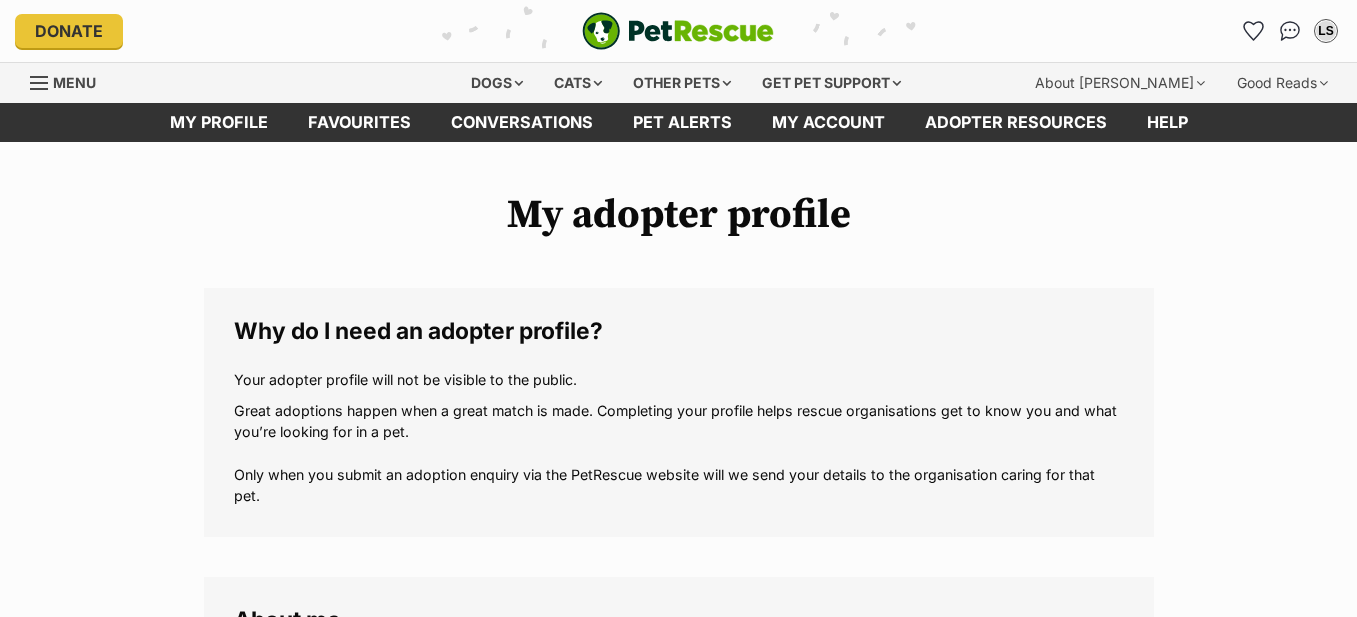 scroll, scrollTop: 0, scrollLeft: 0, axis: both 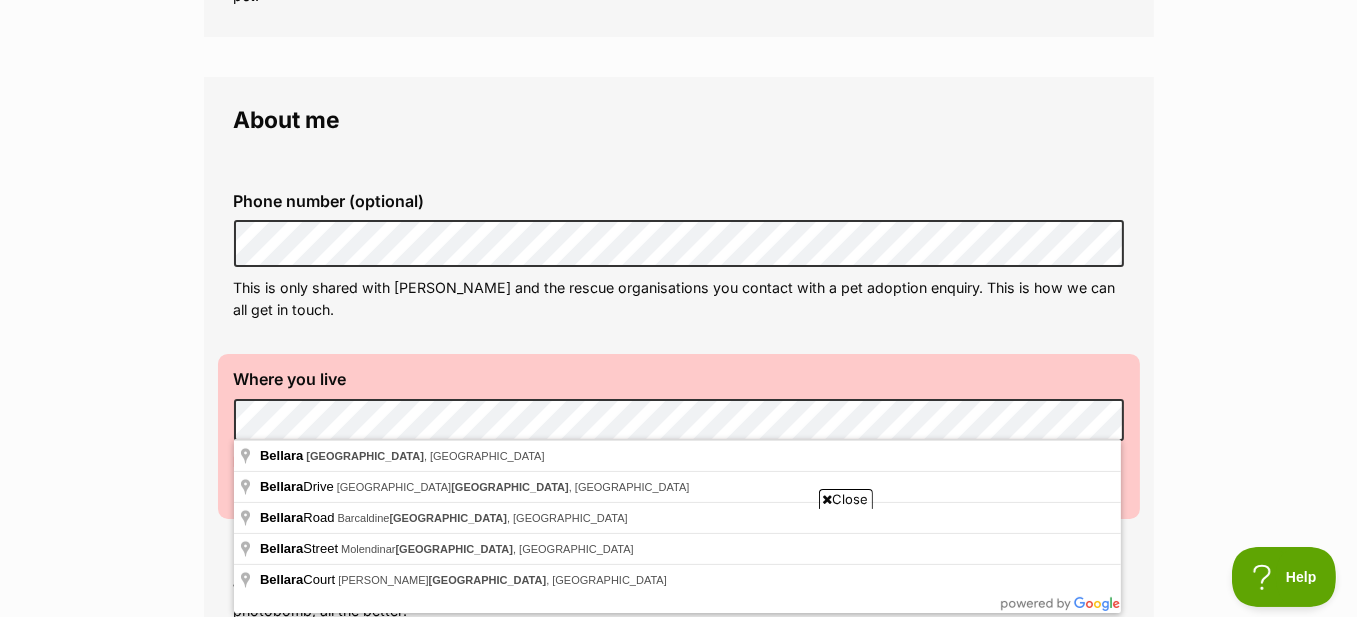 click on "My adopter profile
Why do I need an adopter profile?
Your adopter profile will not be visible to the public.
Great adoptions happen when a great match is made. Completing your profile helps rescue organisations get to know you and what you’re looking for in a pet. Only when you submit an adoption enquiry via the PetRescue website will we send your details to the organisation caring for that pet.
About me
Phone number (optional)
This is only shared with [PERSON_NAME] and the rescue organisations you contact with a pet adoption enquiry. This is how we can all get in touch.
Where you live
Address line 1 (optional)
Address line 2 (optional)
Suburb (optional)
State [GEOGRAPHIC_DATA]
Postcode
Can't be blank
Must be a valid address
Enter your postcode, or start typing the suburb and select the relevant location.
Profile photo (optional)
Upload image
Remove profile image (optional)" at bounding box center [678, 1327] 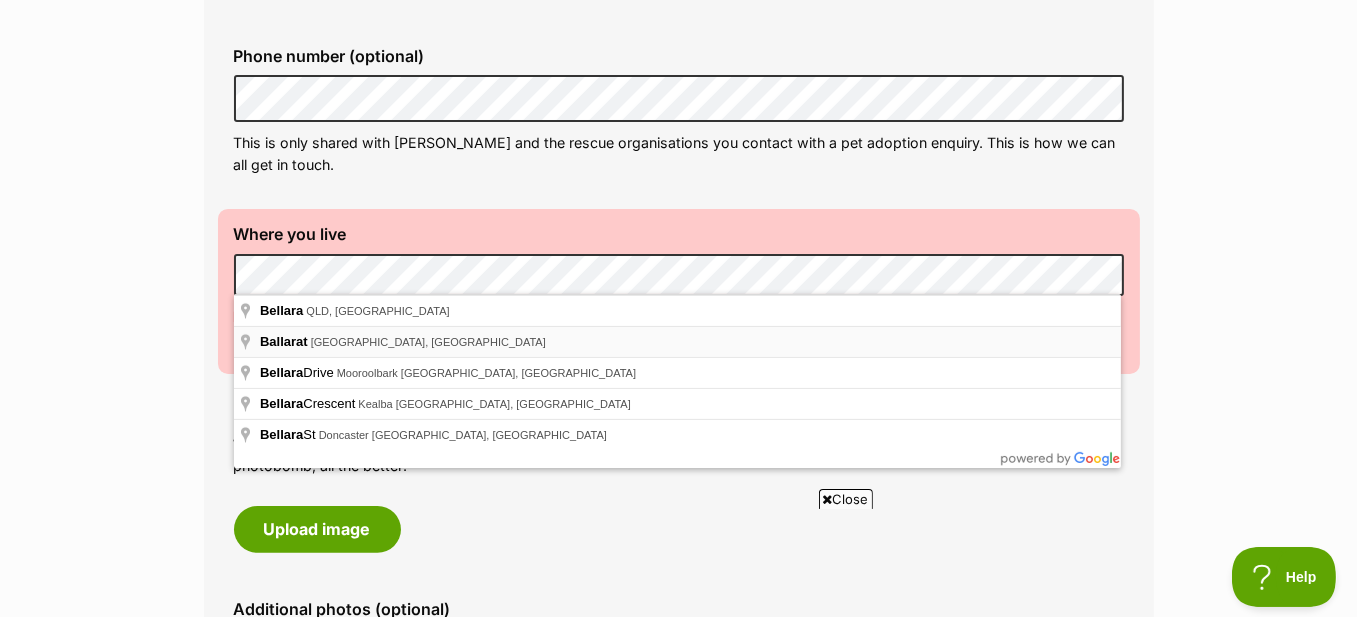 scroll, scrollTop: 666, scrollLeft: 0, axis: vertical 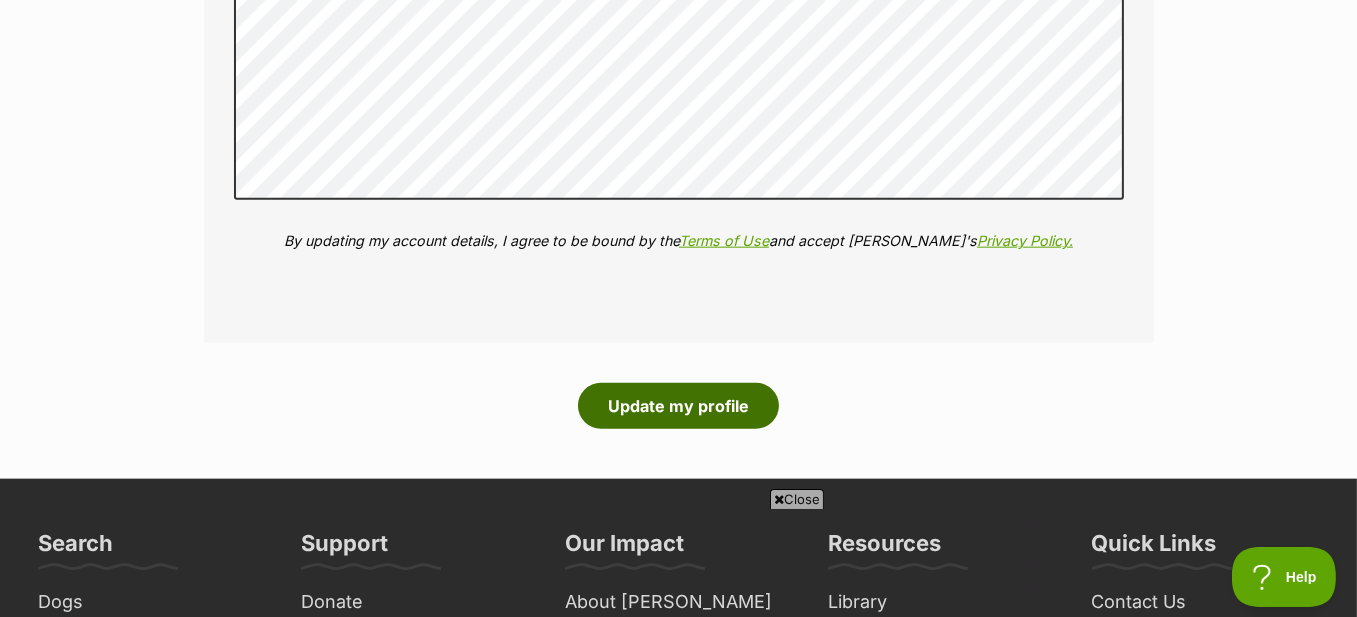 drag, startPoint x: 693, startPoint y: 406, endPoint x: 696, endPoint y: 416, distance: 10.440307 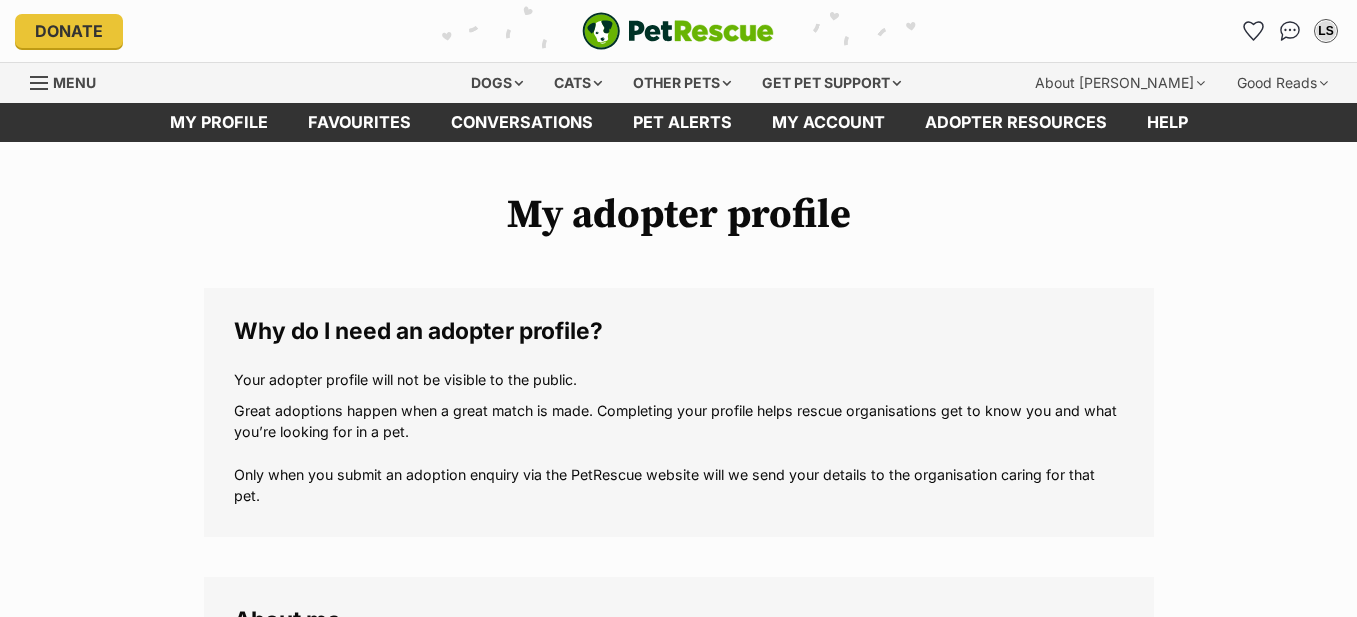 scroll, scrollTop: 0, scrollLeft: 0, axis: both 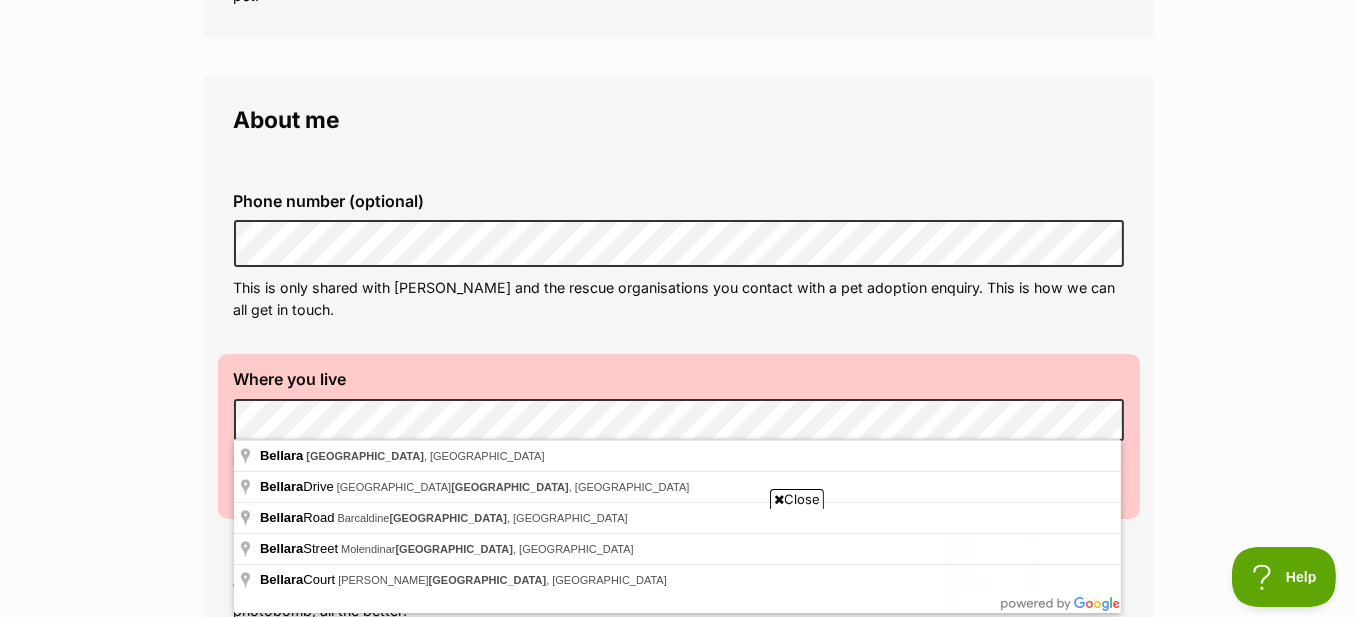 click on "My adopter profile
Why do I need an adopter profile?
Your adopter profile will not be visible to the public.
Great adoptions happen when a great match is made. Completing your profile helps rescue organisations get to know you and what you’re looking for in a pet. Only when you submit an adoption enquiry via the PetRescue website will we send your details to the organisation caring for that pet.
About me
Phone number (optional)
This is only shared with [PERSON_NAME] and the rescue organisations you contact with a pet adoption enquiry. This is how we can all get in touch.
Where you live
Address line 1 (optional)
Address line 2 (optional)
Suburb (optional)
State [GEOGRAPHIC_DATA]
Postcode
Can't be blank
Must be a valid address
Enter your postcode, or start typing the suburb and select the relevant location.
Profile photo (optional)
Upload image
Remove profile image (optional)" at bounding box center (678, 1294) 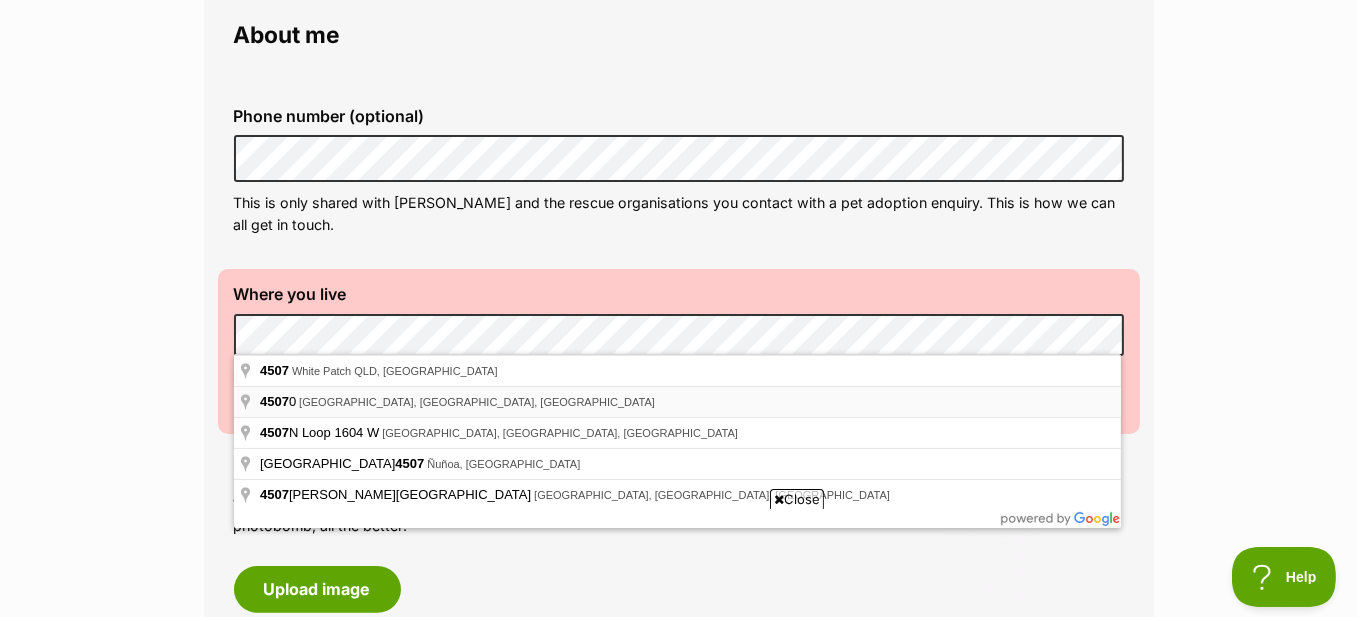 scroll, scrollTop: 600, scrollLeft: 0, axis: vertical 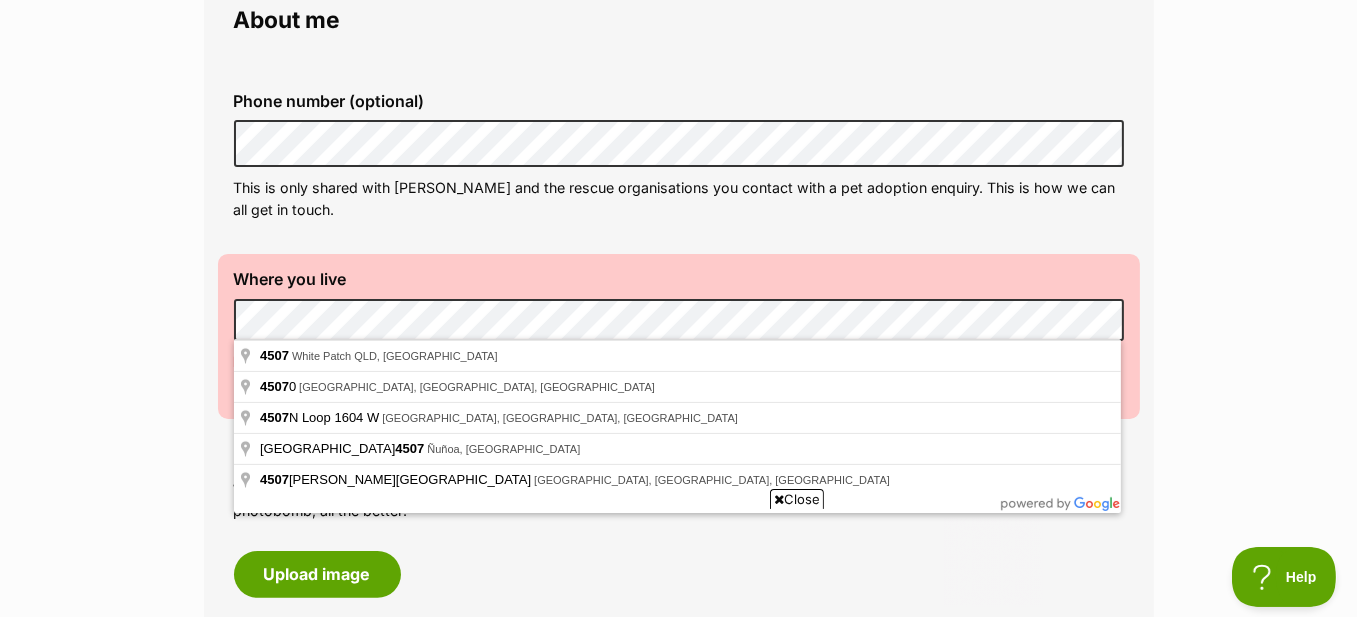 drag, startPoint x: 341, startPoint y: 355, endPoint x: 559, endPoint y: 366, distance: 218.27734 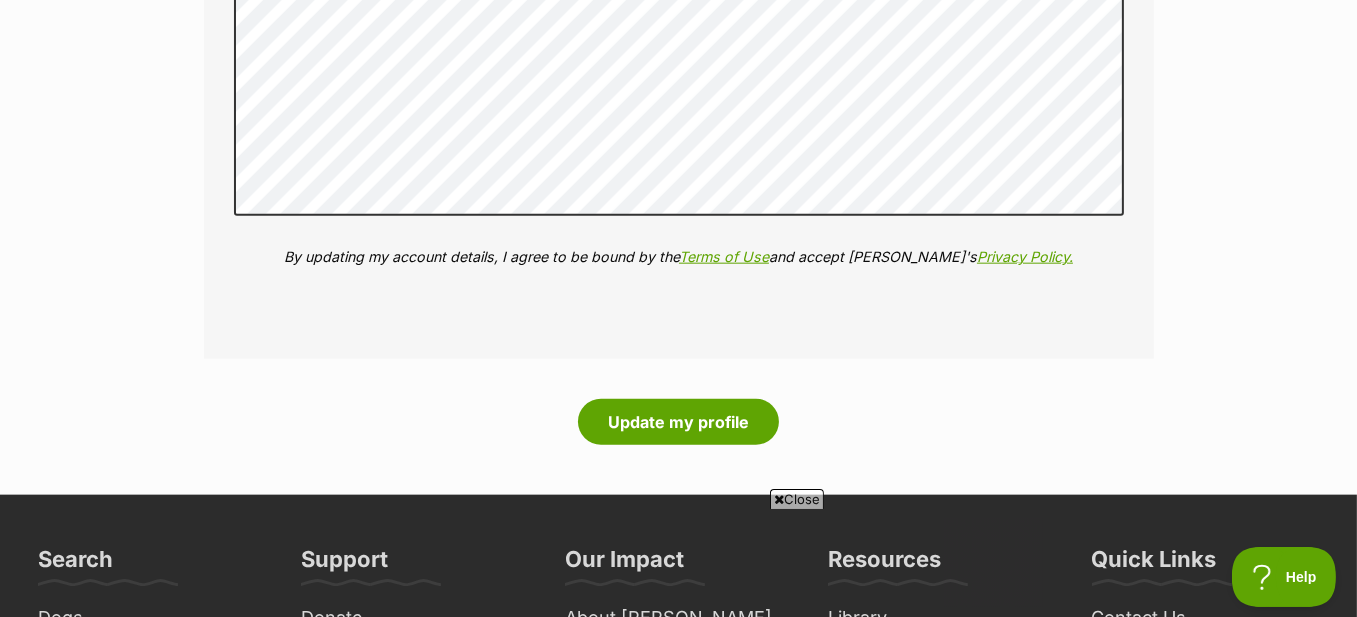 scroll, scrollTop: 3133, scrollLeft: 0, axis: vertical 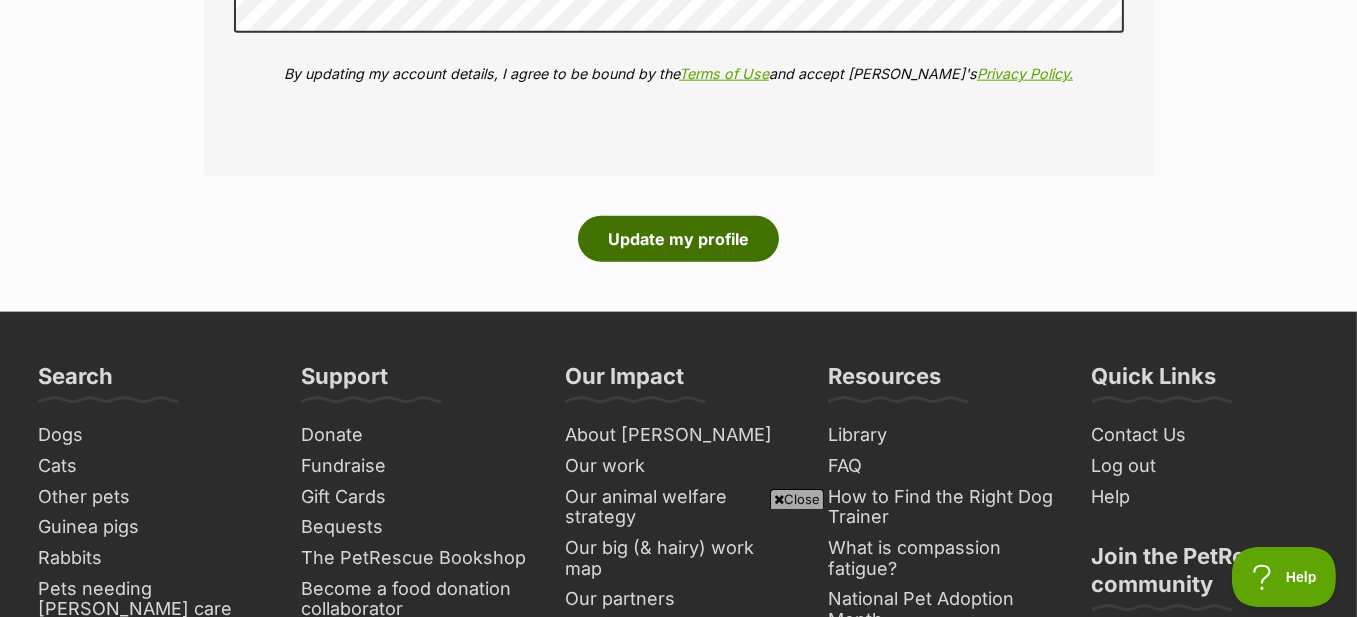 click on "Update my profile" at bounding box center (678, 239) 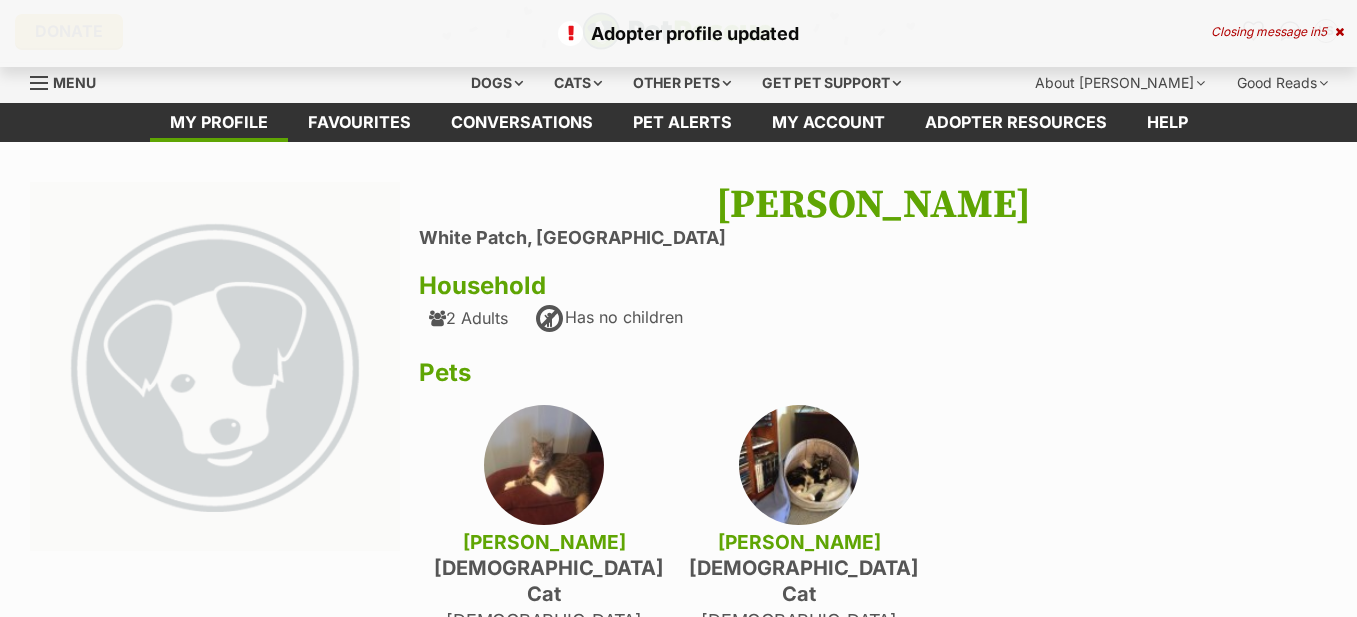 scroll, scrollTop: 0, scrollLeft: 0, axis: both 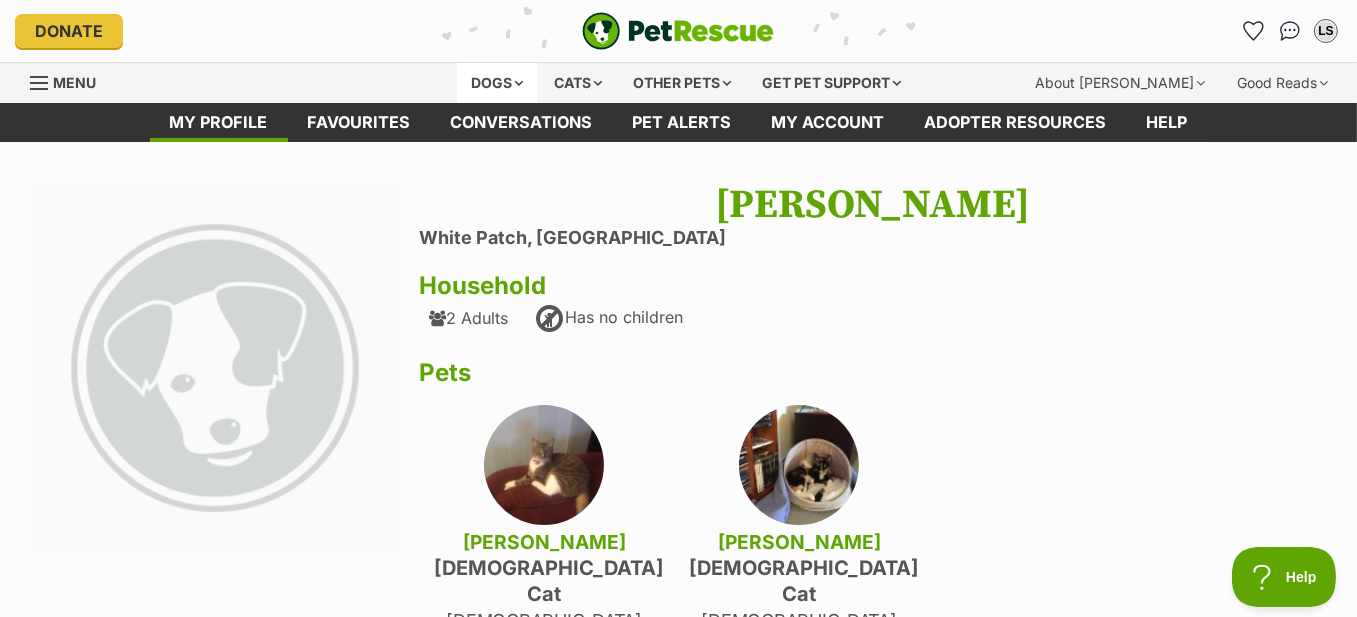 click on "Dogs" at bounding box center [497, 83] 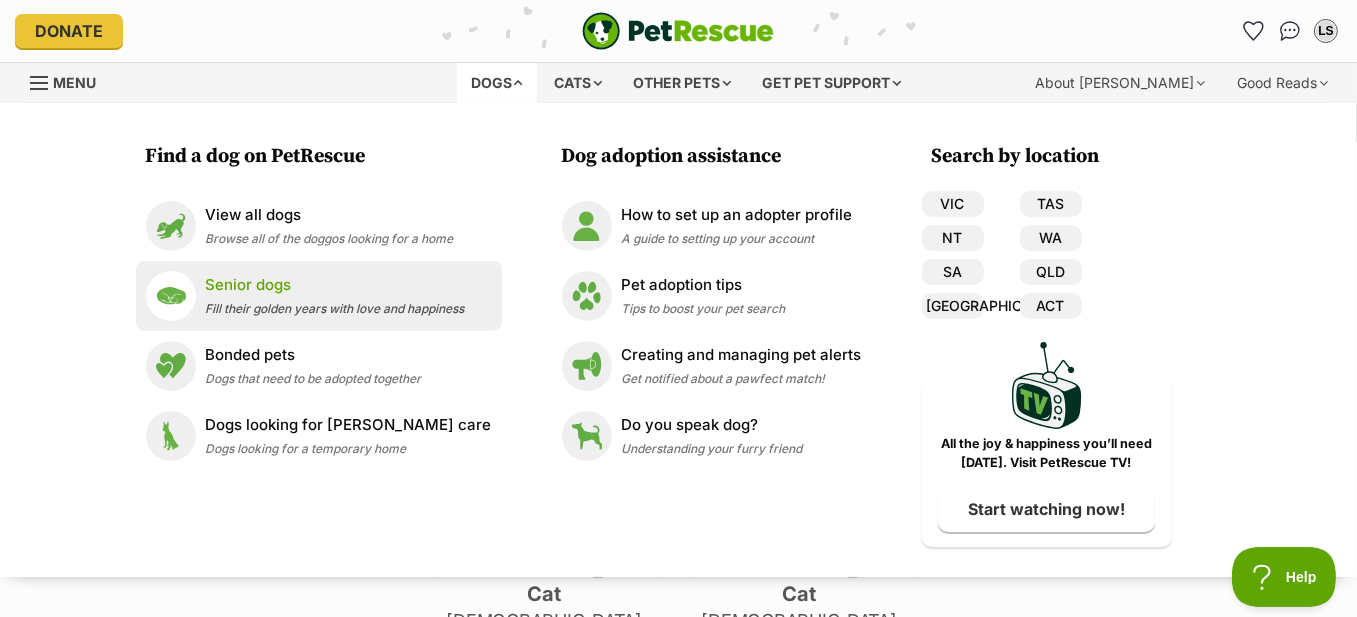 click on "Fill their golden years with love and happiness" at bounding box center [335, 308] 